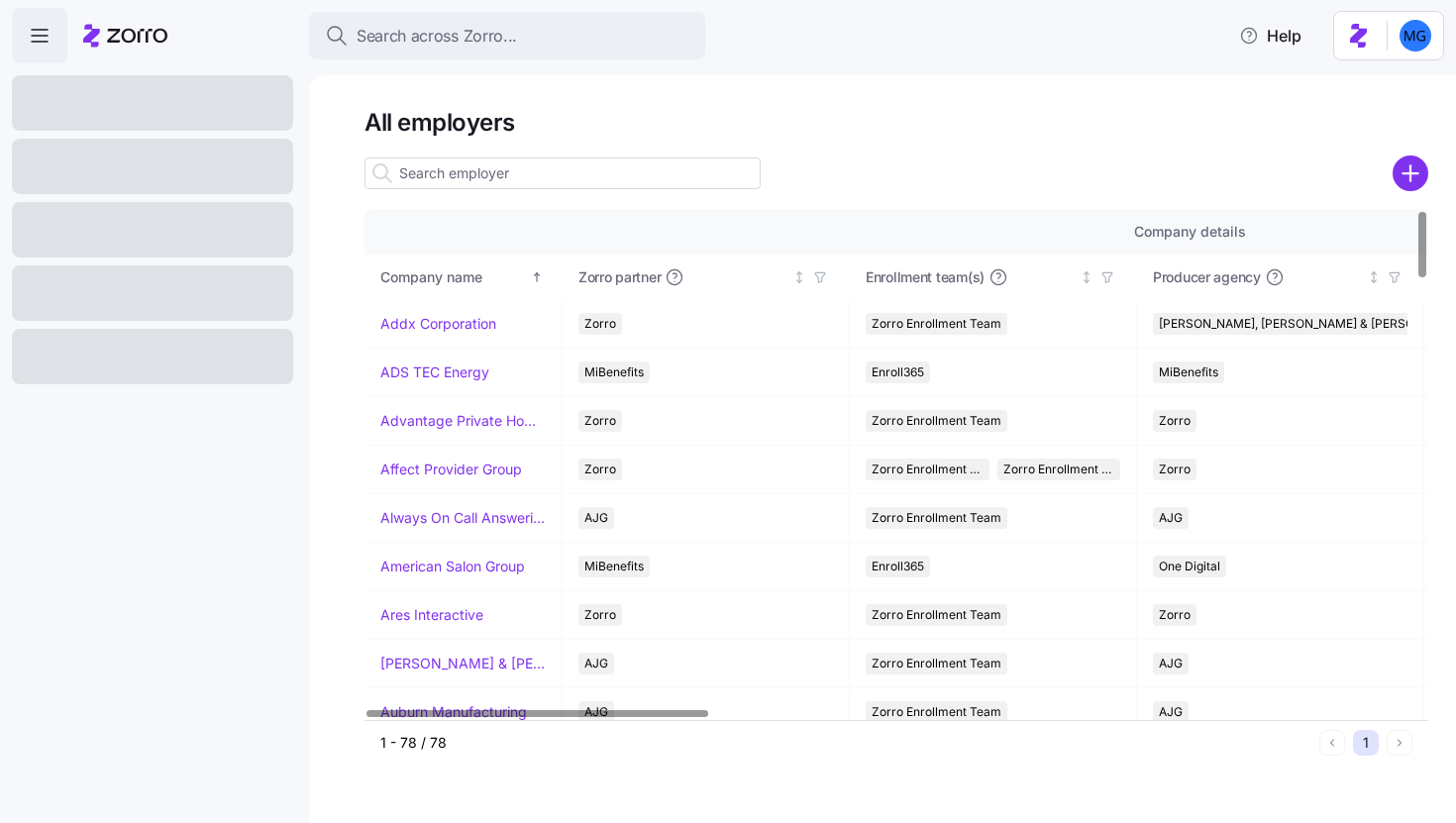 scroll, scrollTop: 0, scrollLeft: 0, axis: both 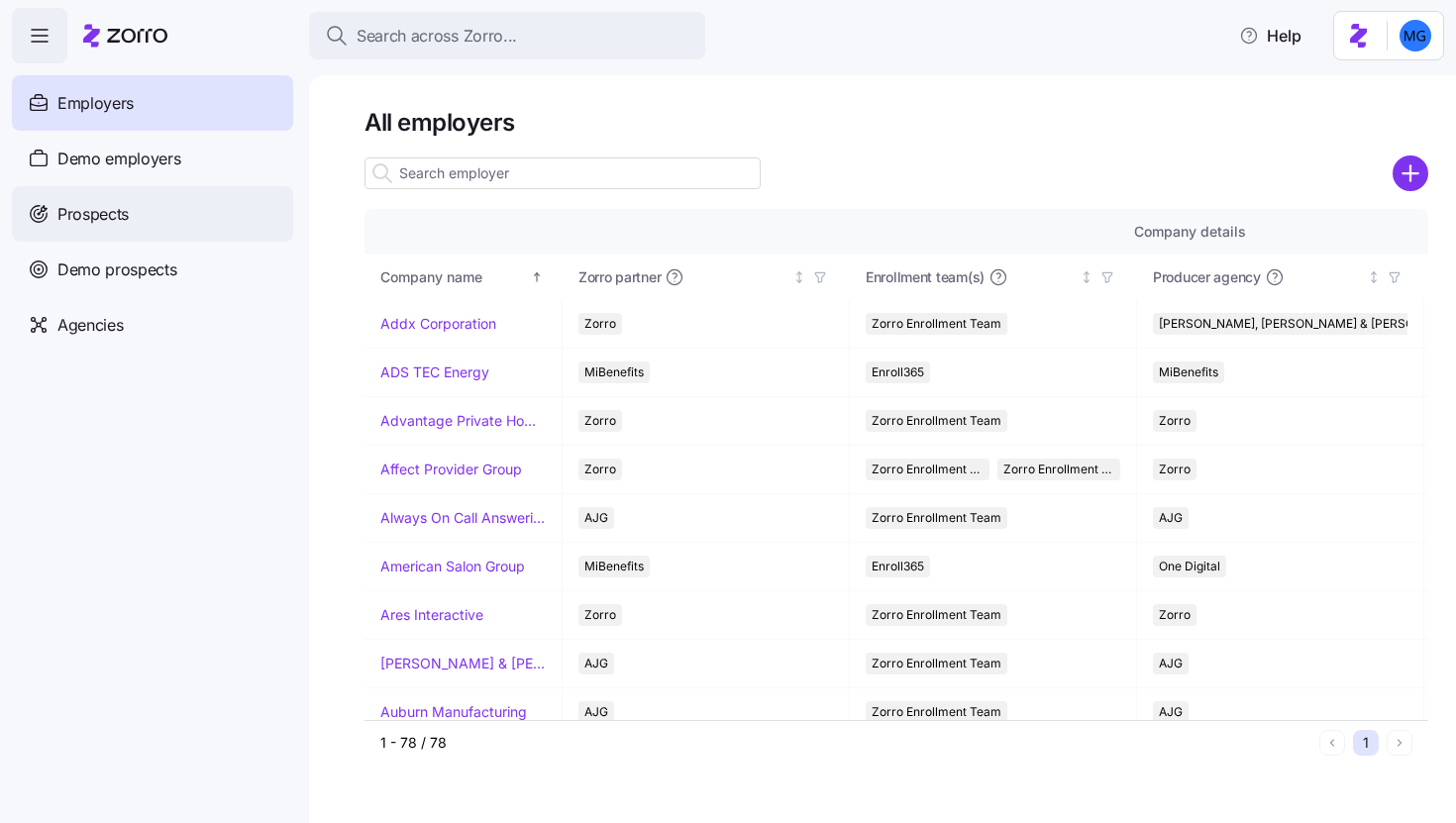 click on "Prospects" at bounding box center [153, 214] 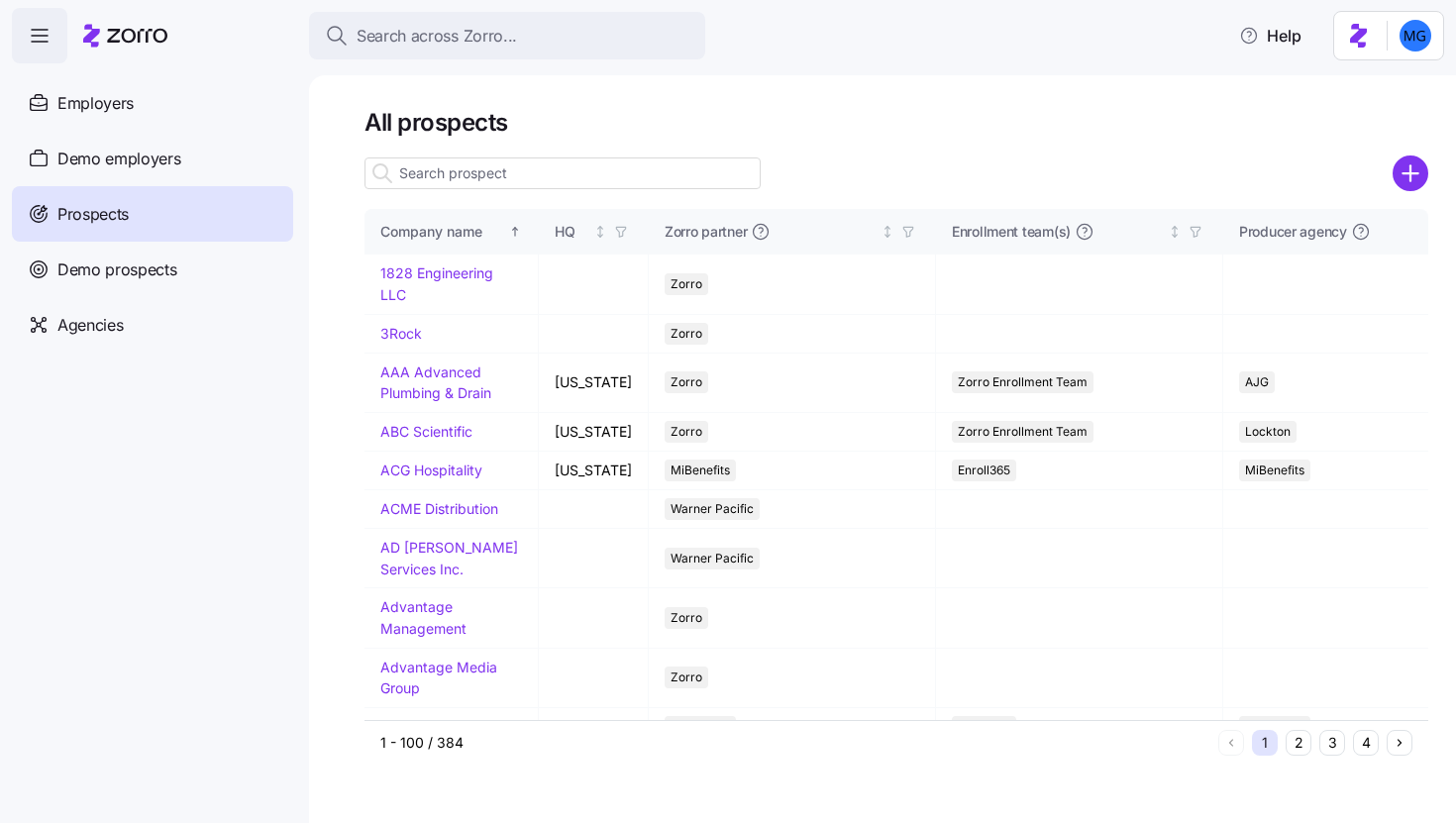click at bounding box center (563, 173) 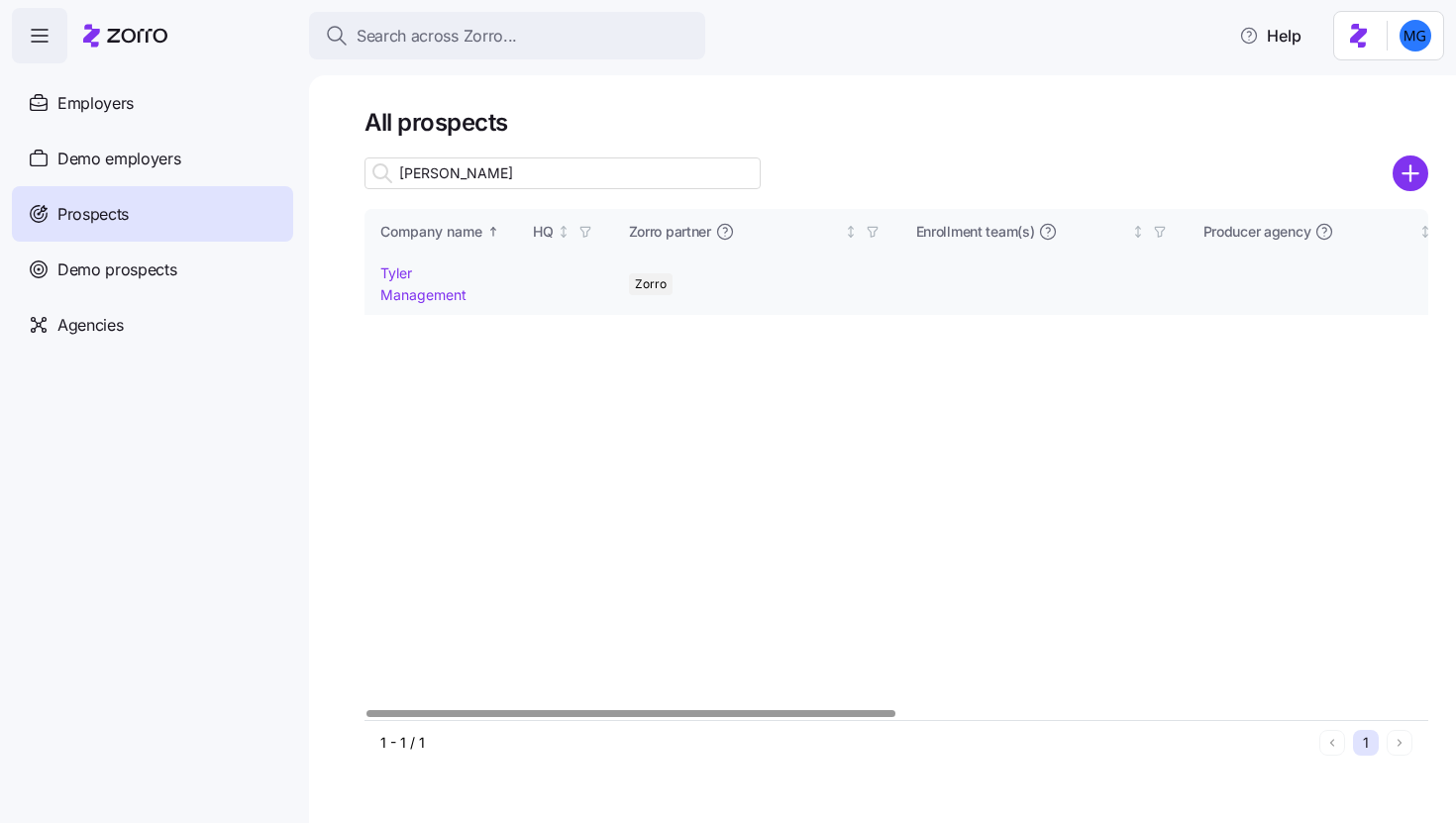 type on "tyler" 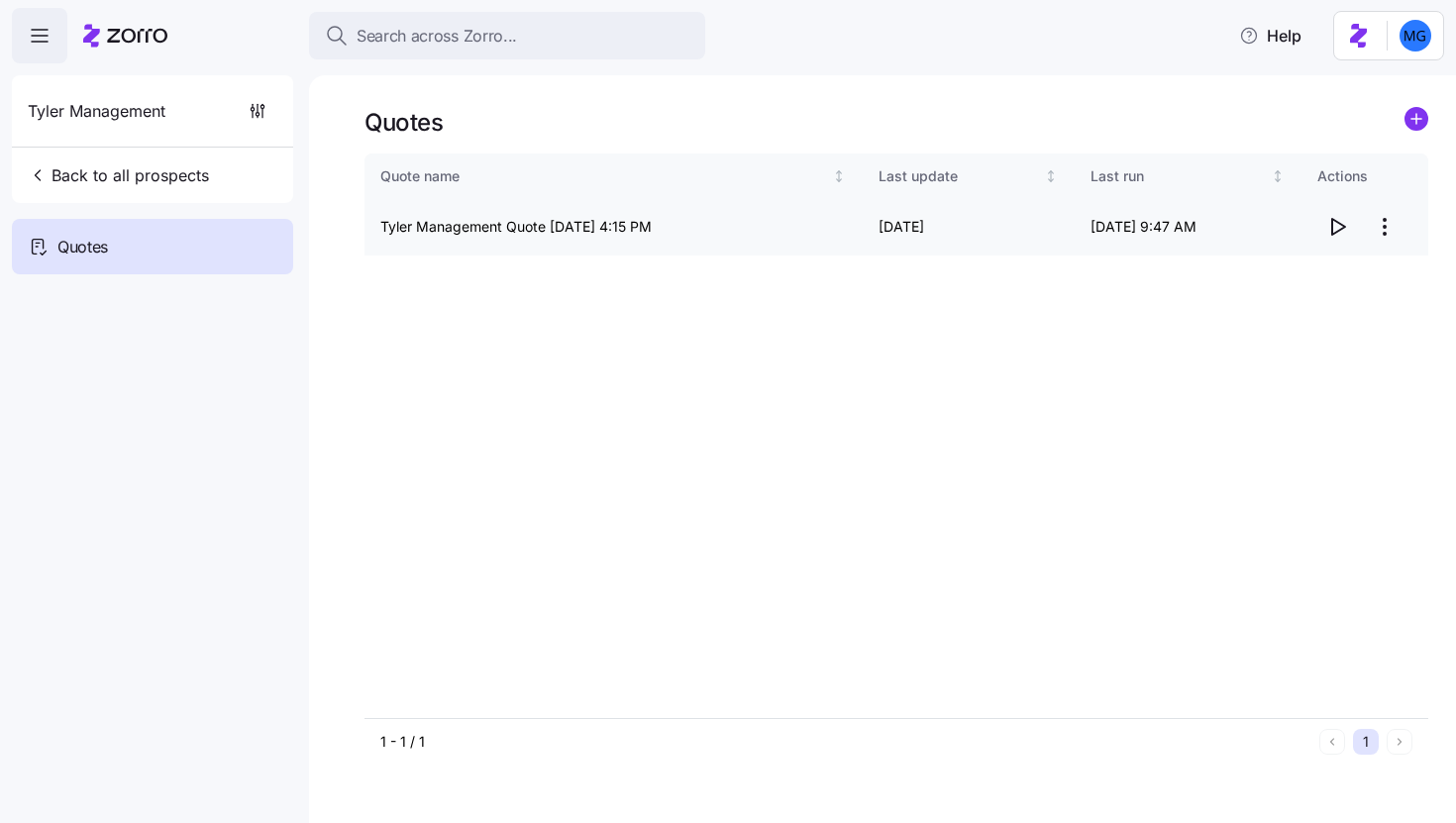 click 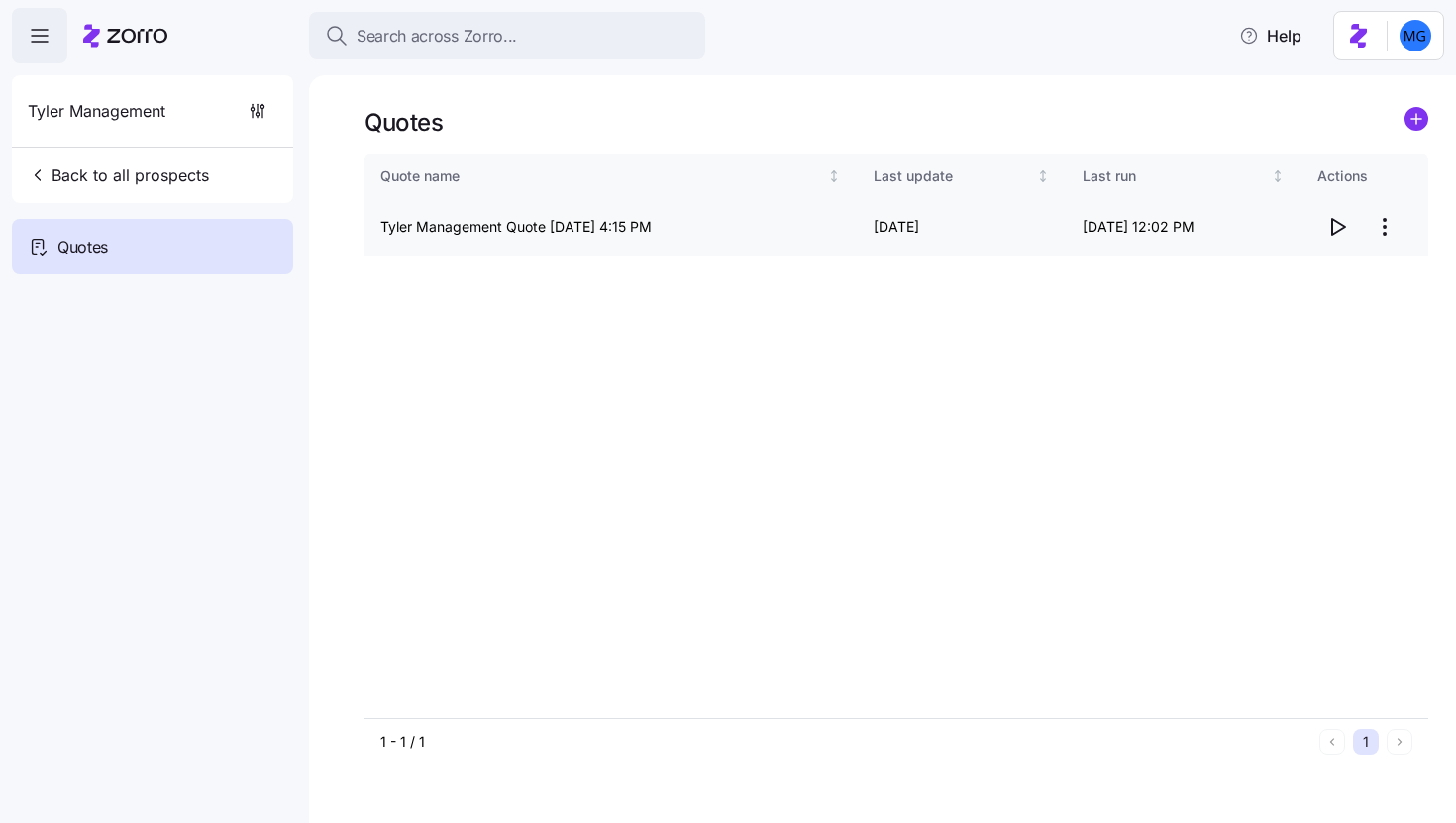 click on "Search across Zorro... Help Tyler Management Back to all prospects Quotes Quotes Quote name Last update Last run Actions Tyler Management Quote 05/14/2025 4:15 PM 07/09/2025 07/09/2025 12:02 PM 1 - 1 / 1 1 Quotes" at bounding box center [728, 405] 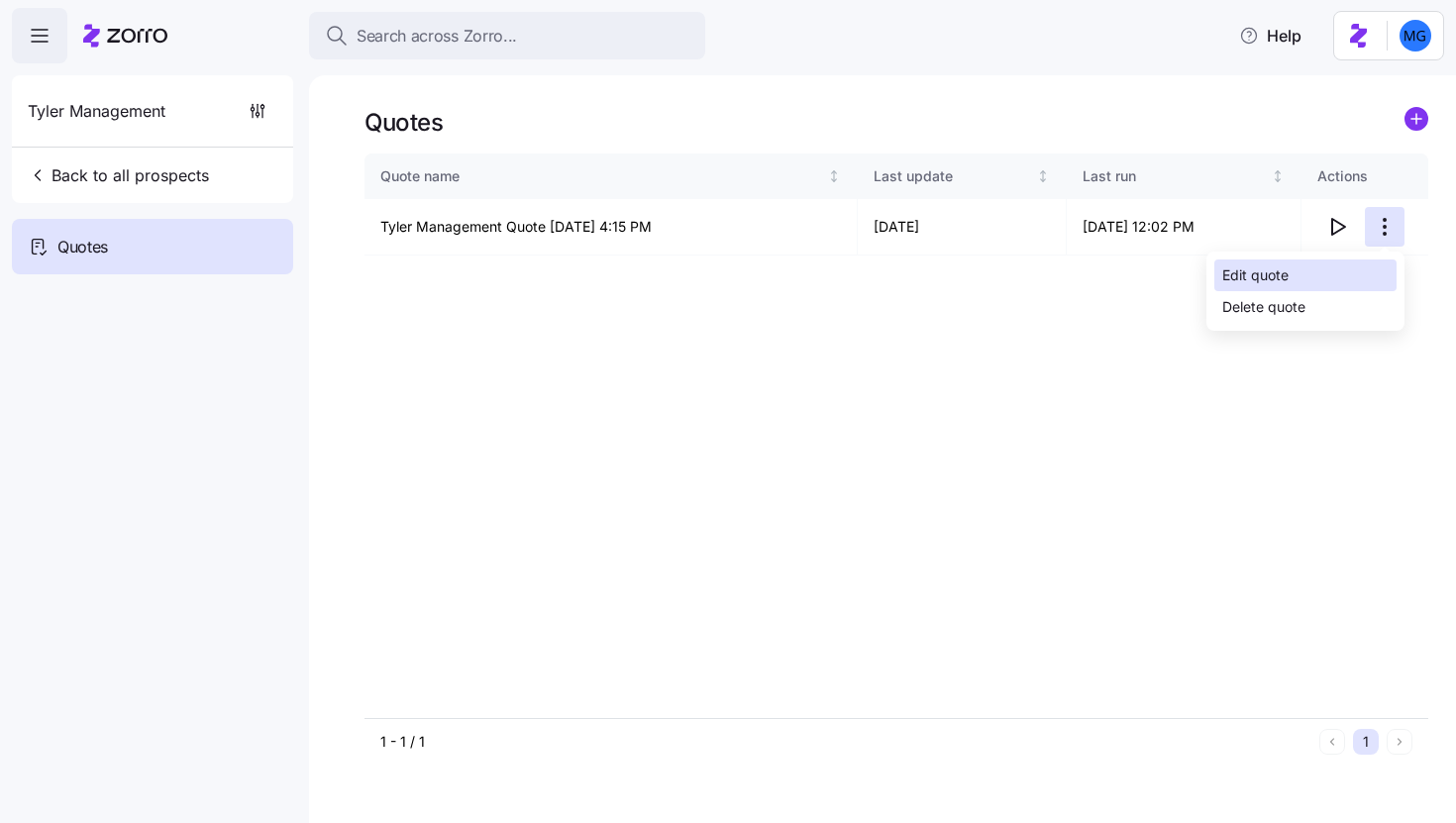 click on "Edit quote" at bounding box center [1305, 275] 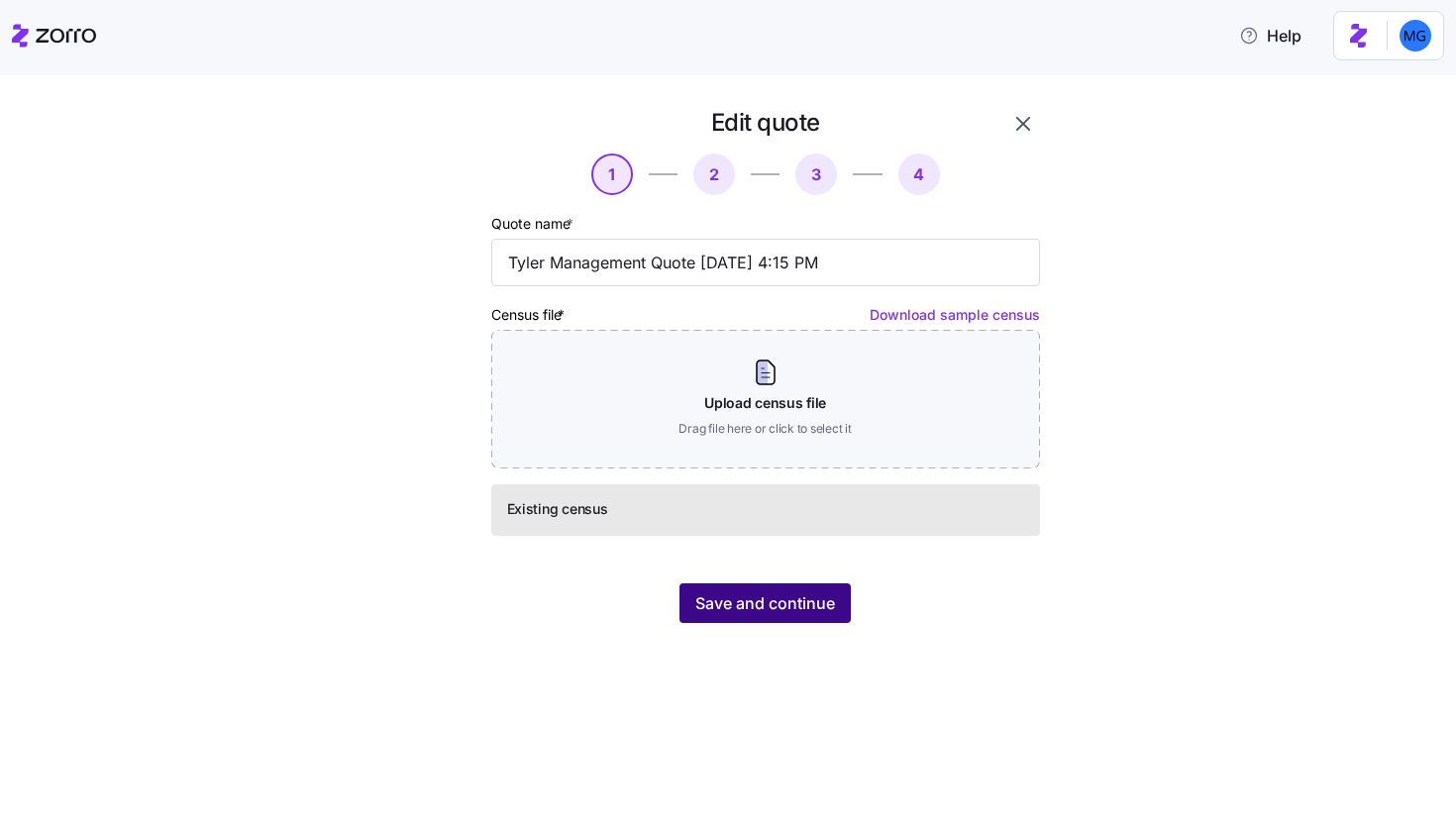 click on "Save and continue" at bounding box center (765, 603) 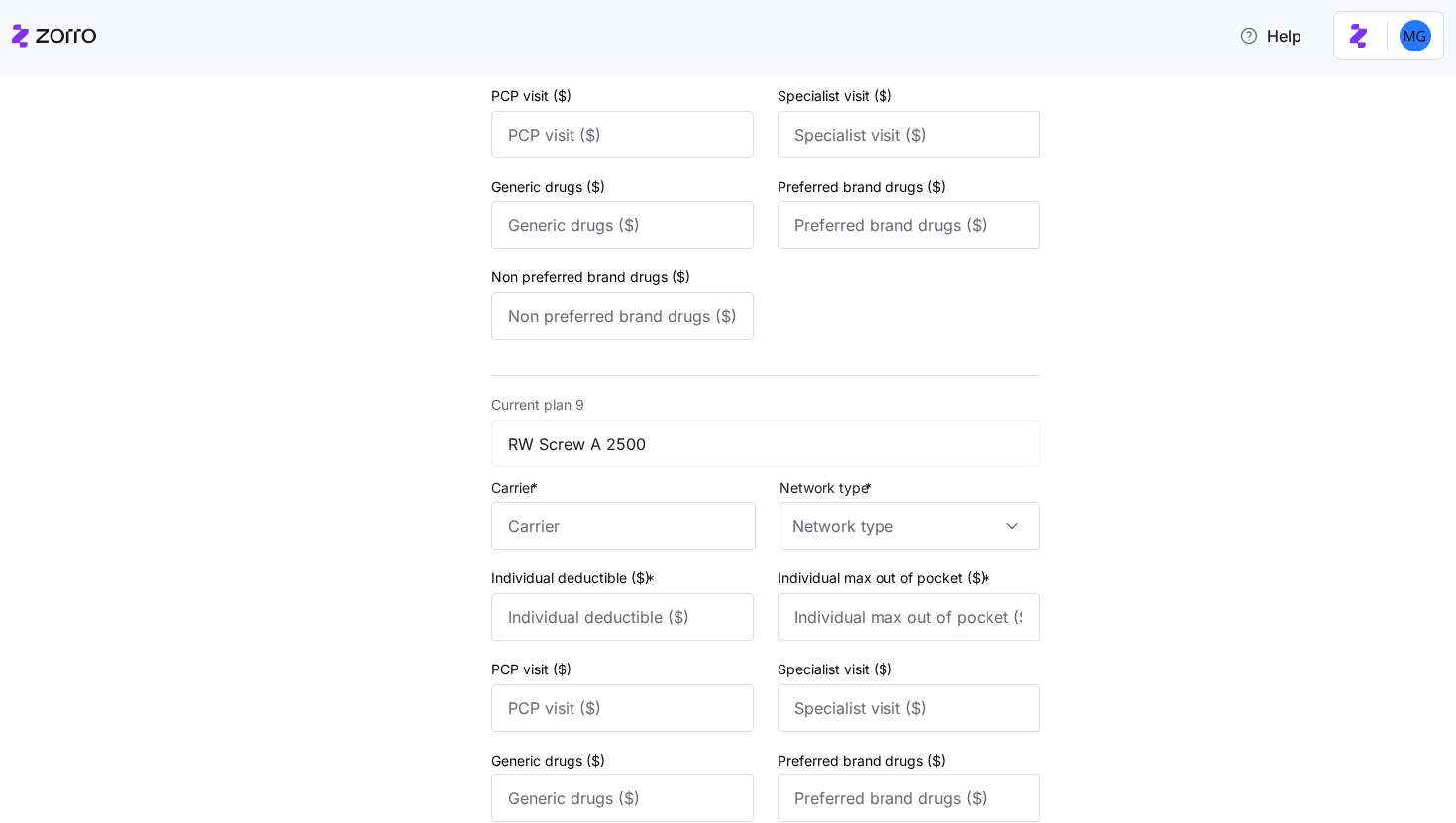 scroll, scrollTop: 4819, scrollLeft: 0, axis: vertical 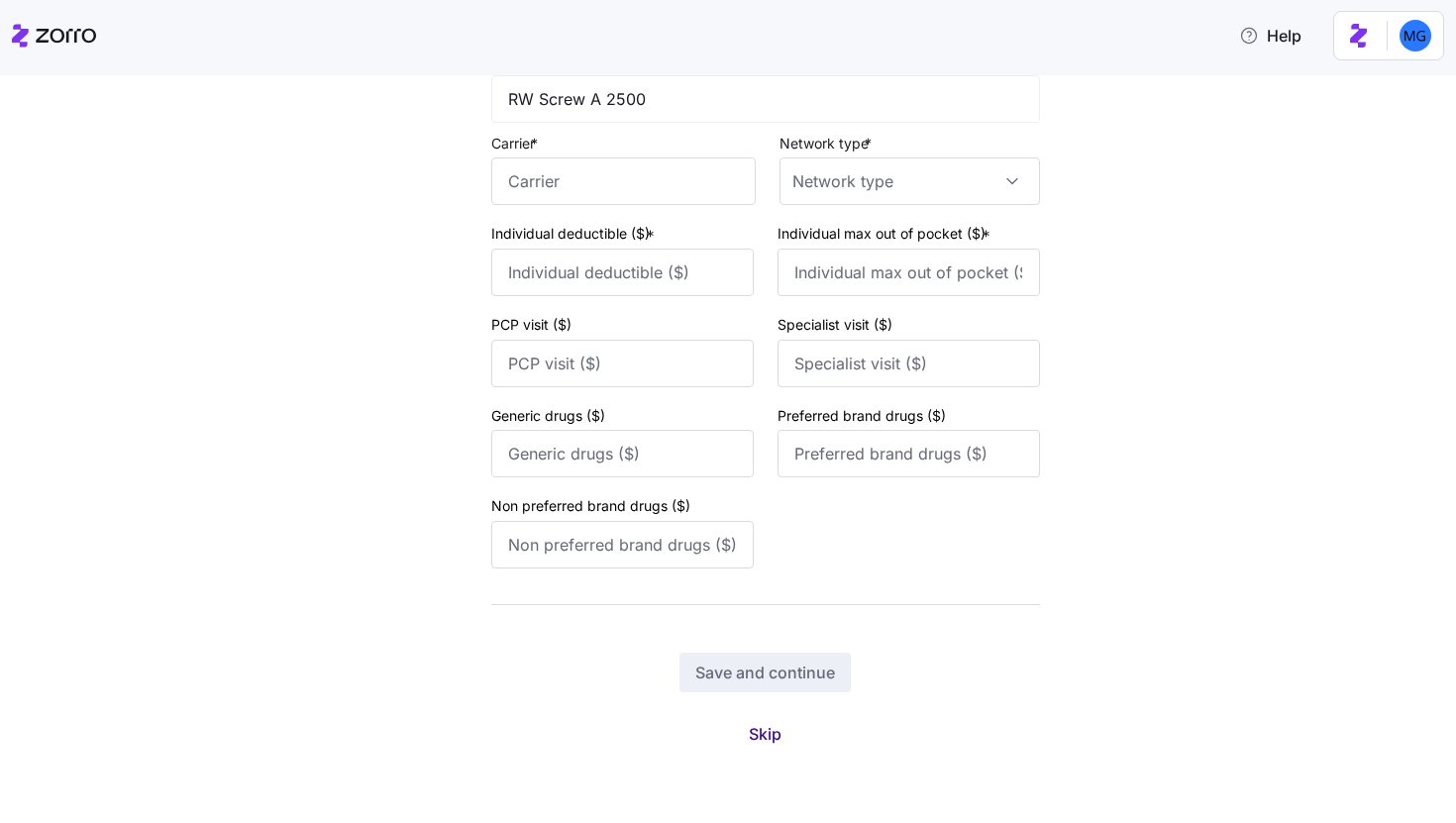 click on "Skip" at bounding box center [765, 734] 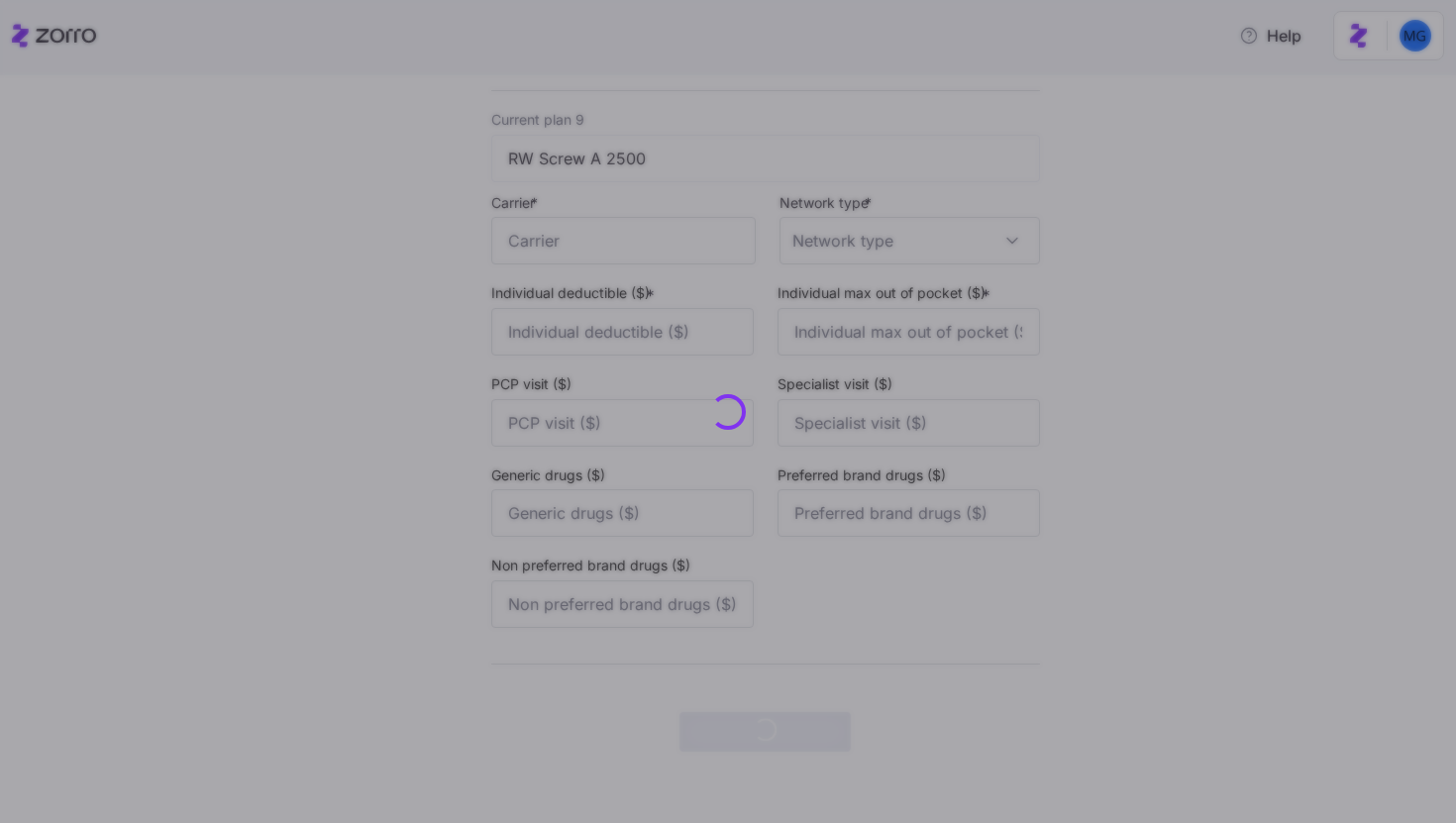 scroll, scrollTop: 0, scrollLeft: 0, axis: both 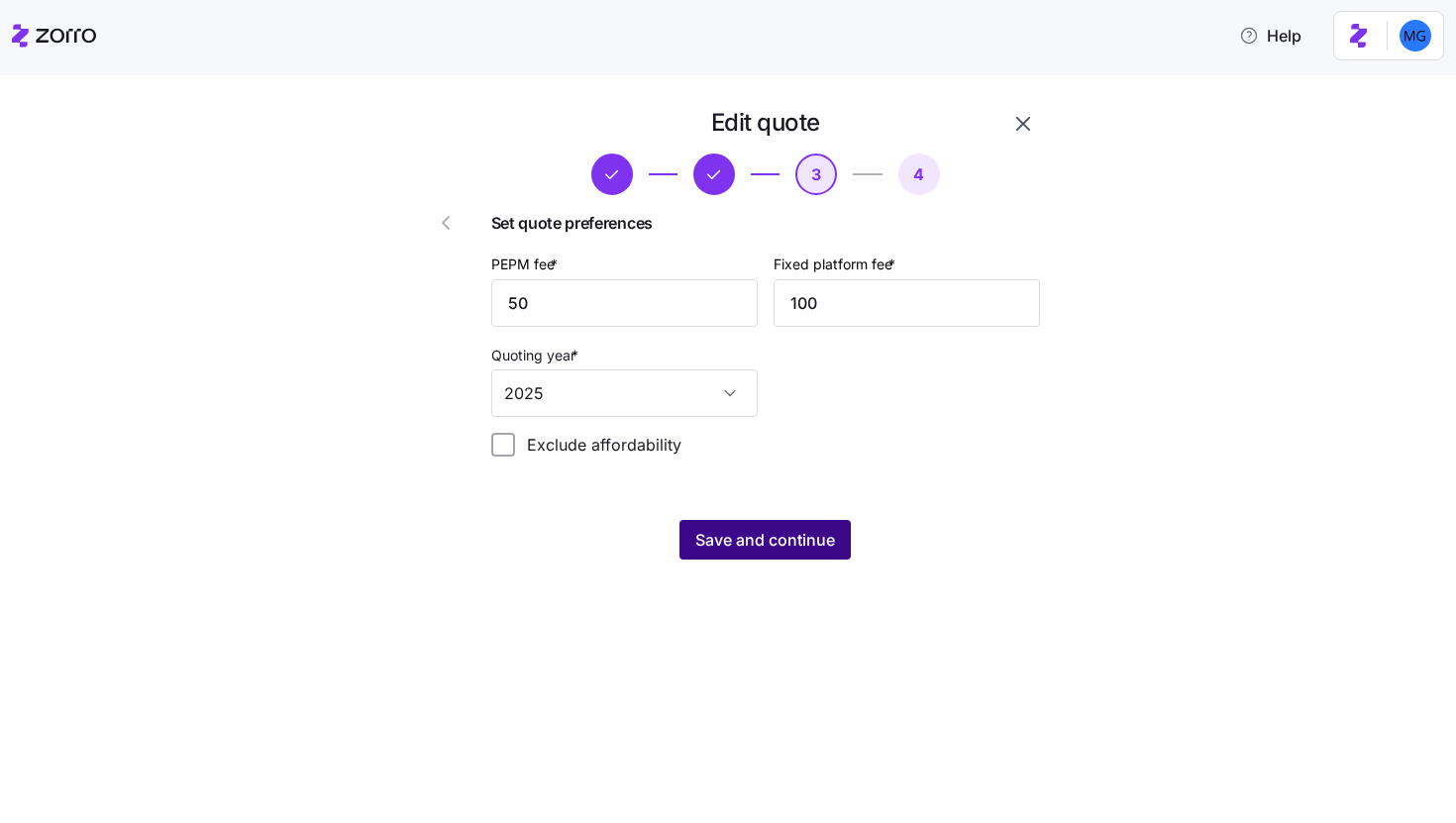 click on "Save and continue" at bounding box center [765, 540] 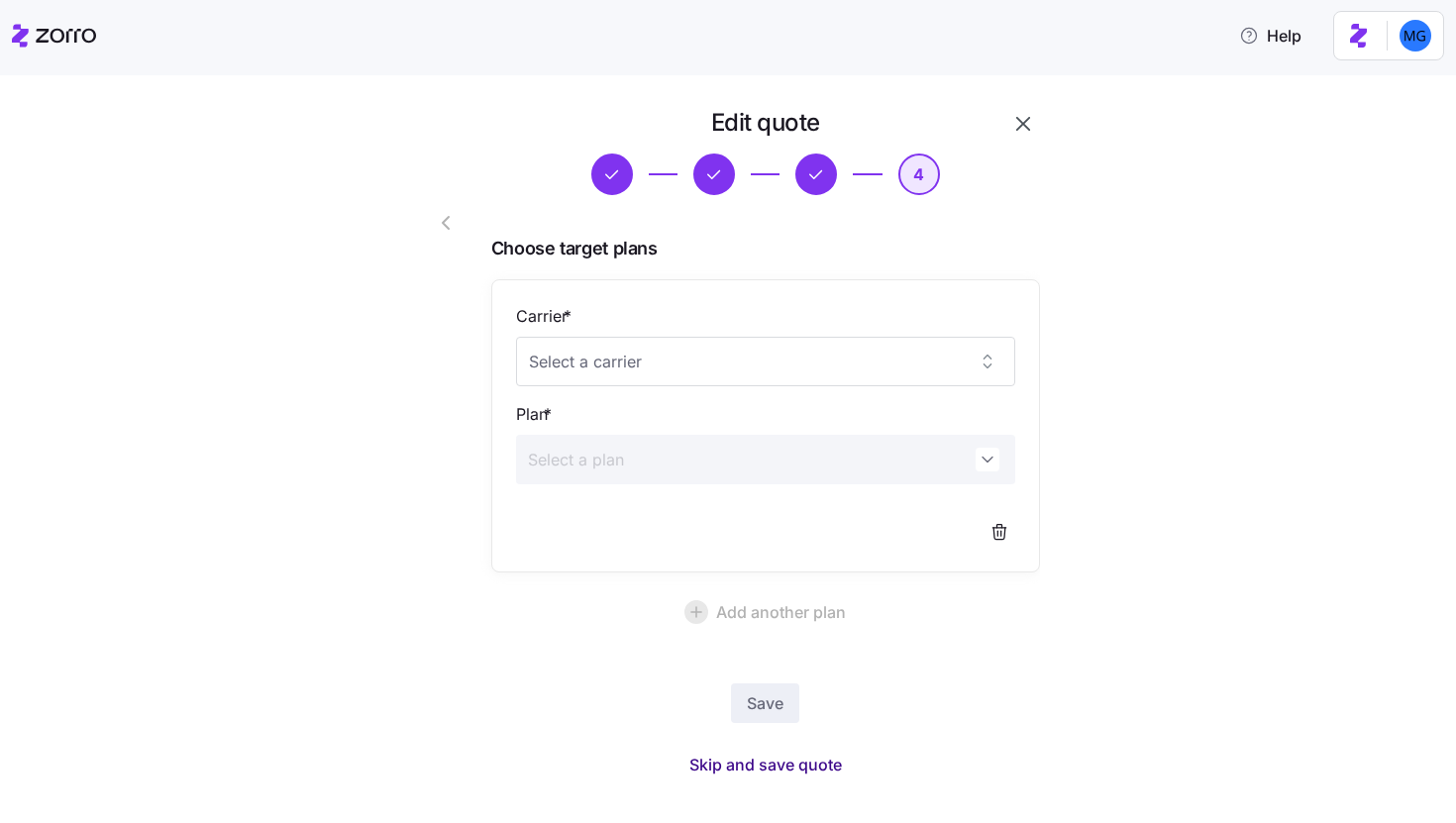 click on "Skip and save quote" at bounding box center [766, 765] 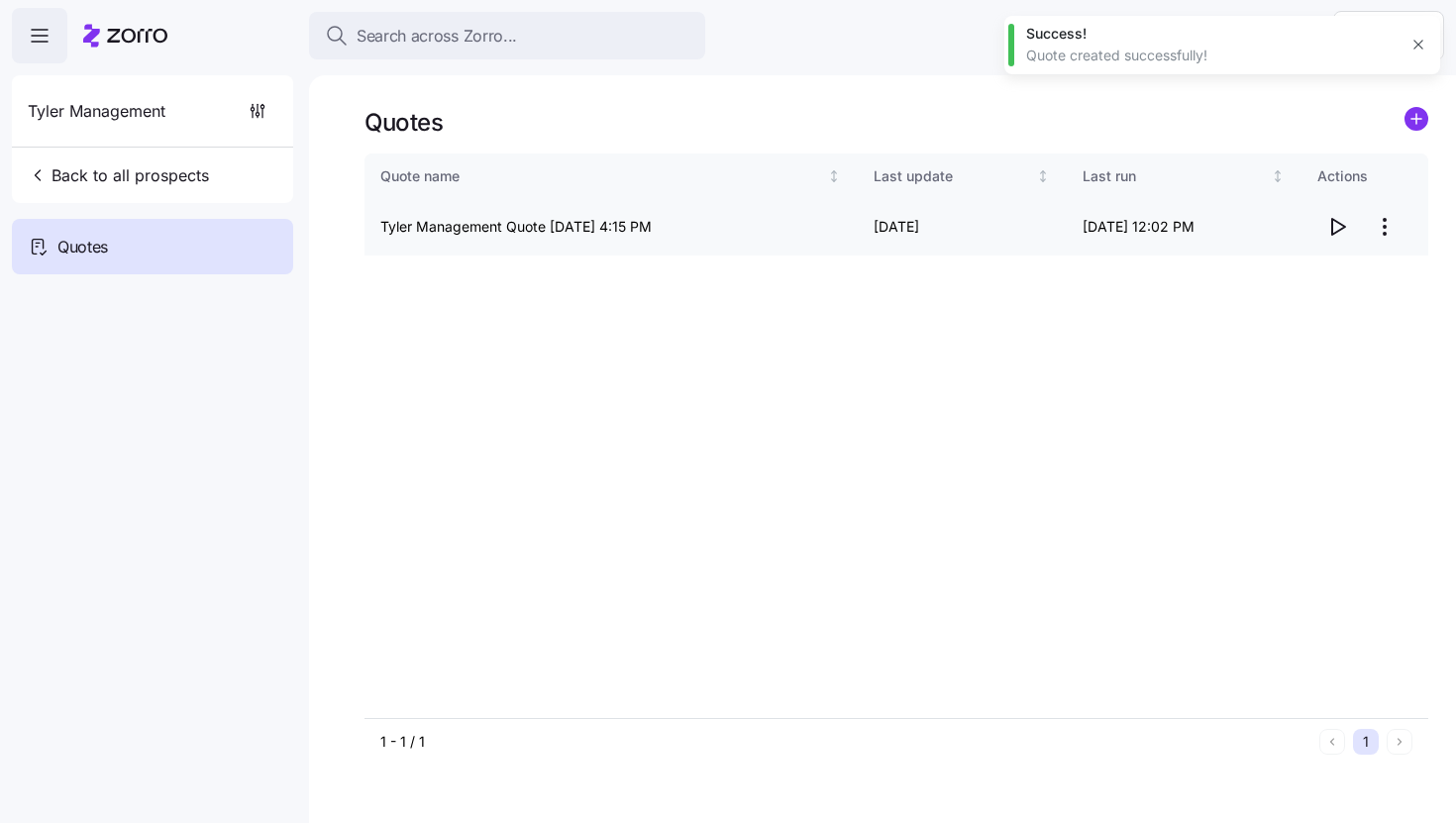 click 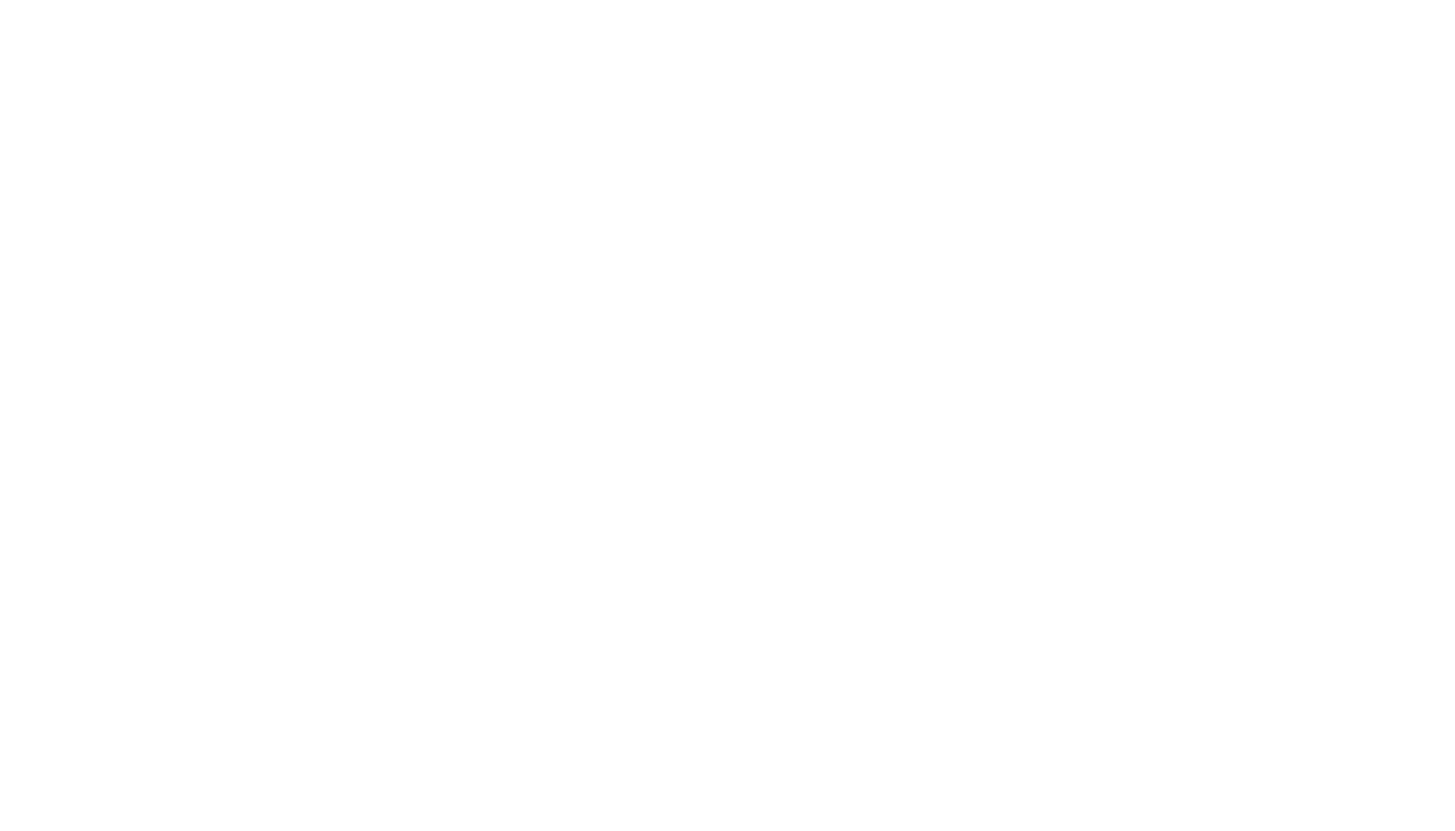 scroll, scrollTop: 0, scrollLeft: 0, axis: both 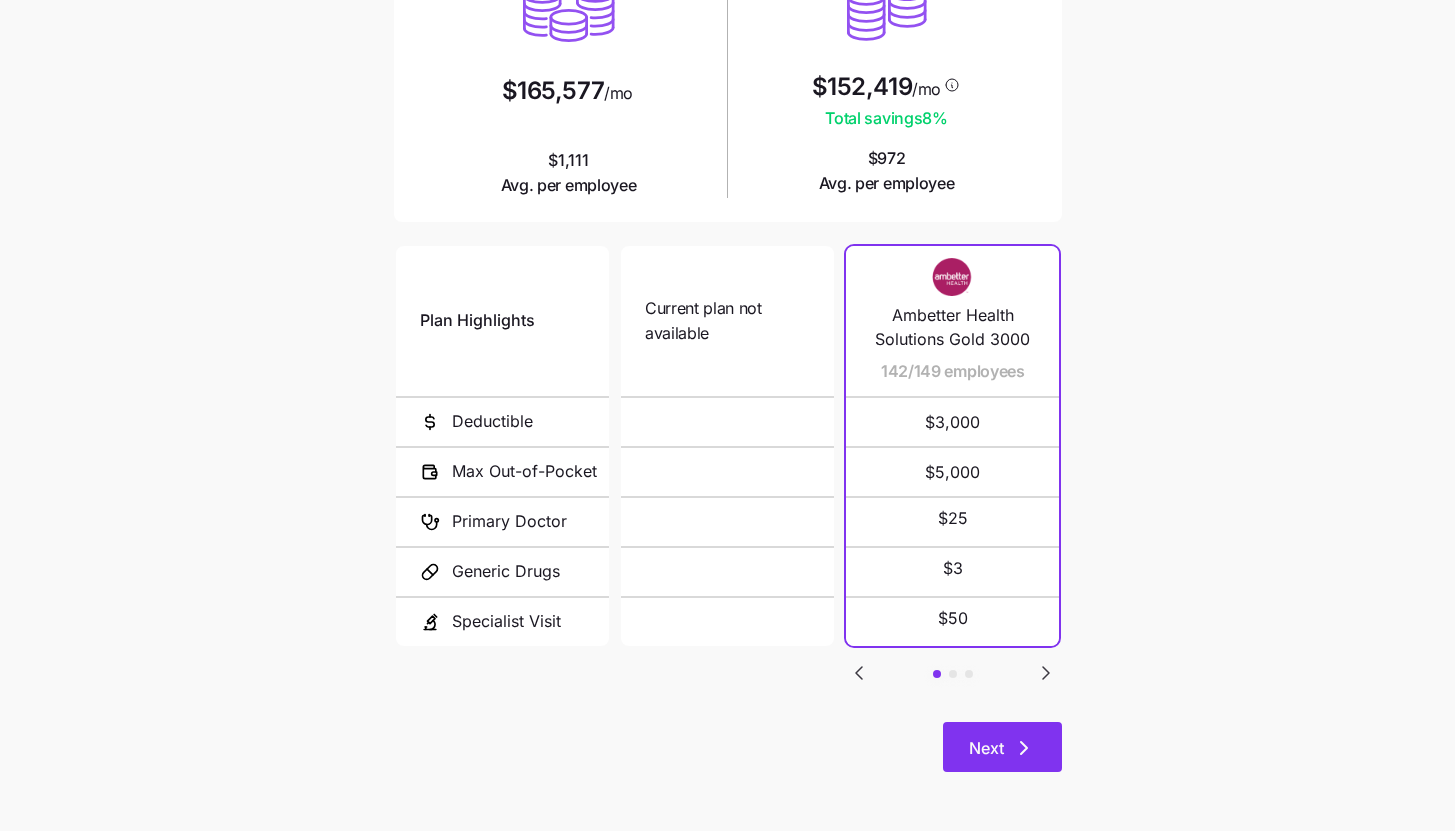 click 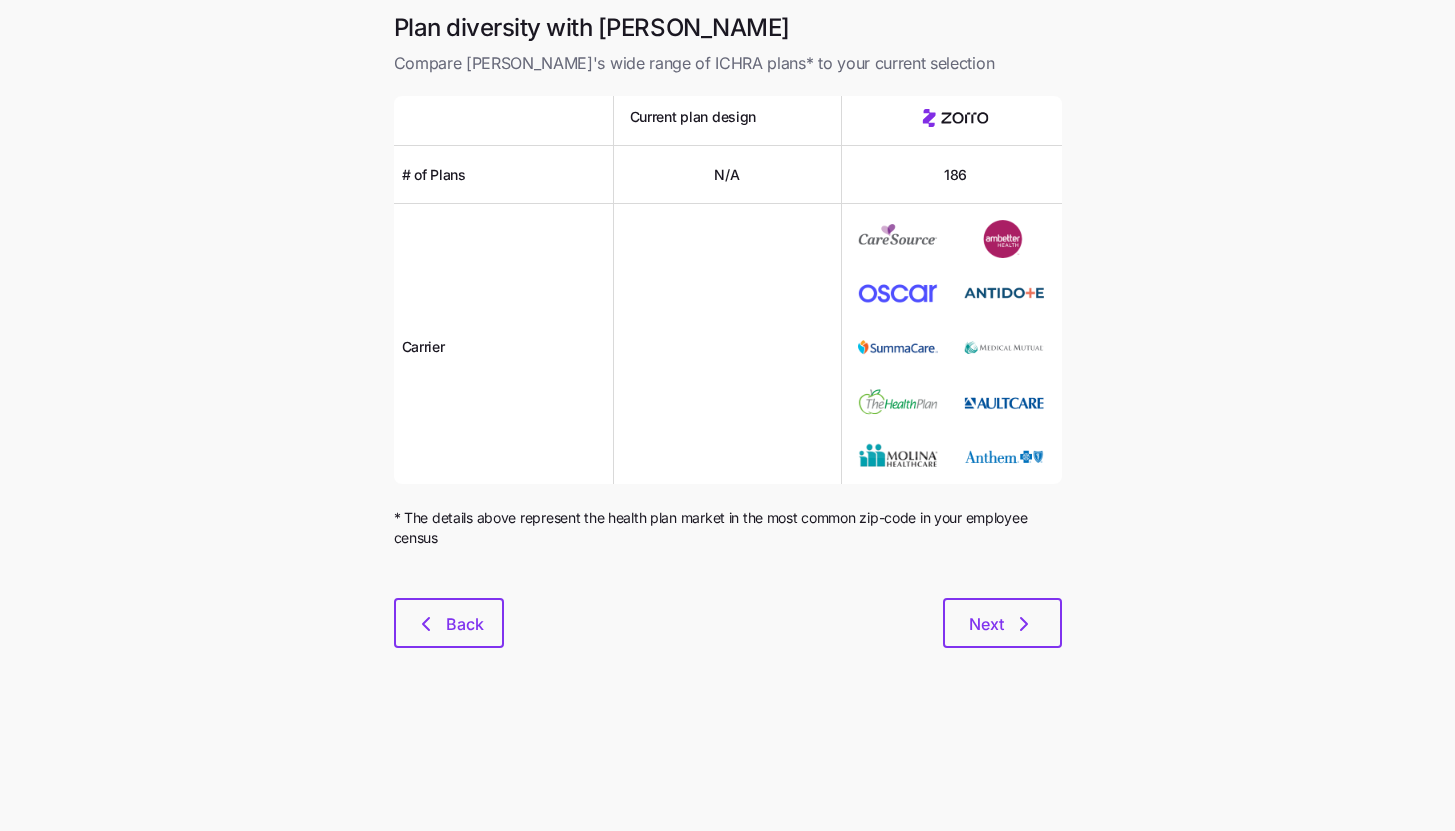 scroll, scrollTop: 0, scrollLeft: 0, axis: both 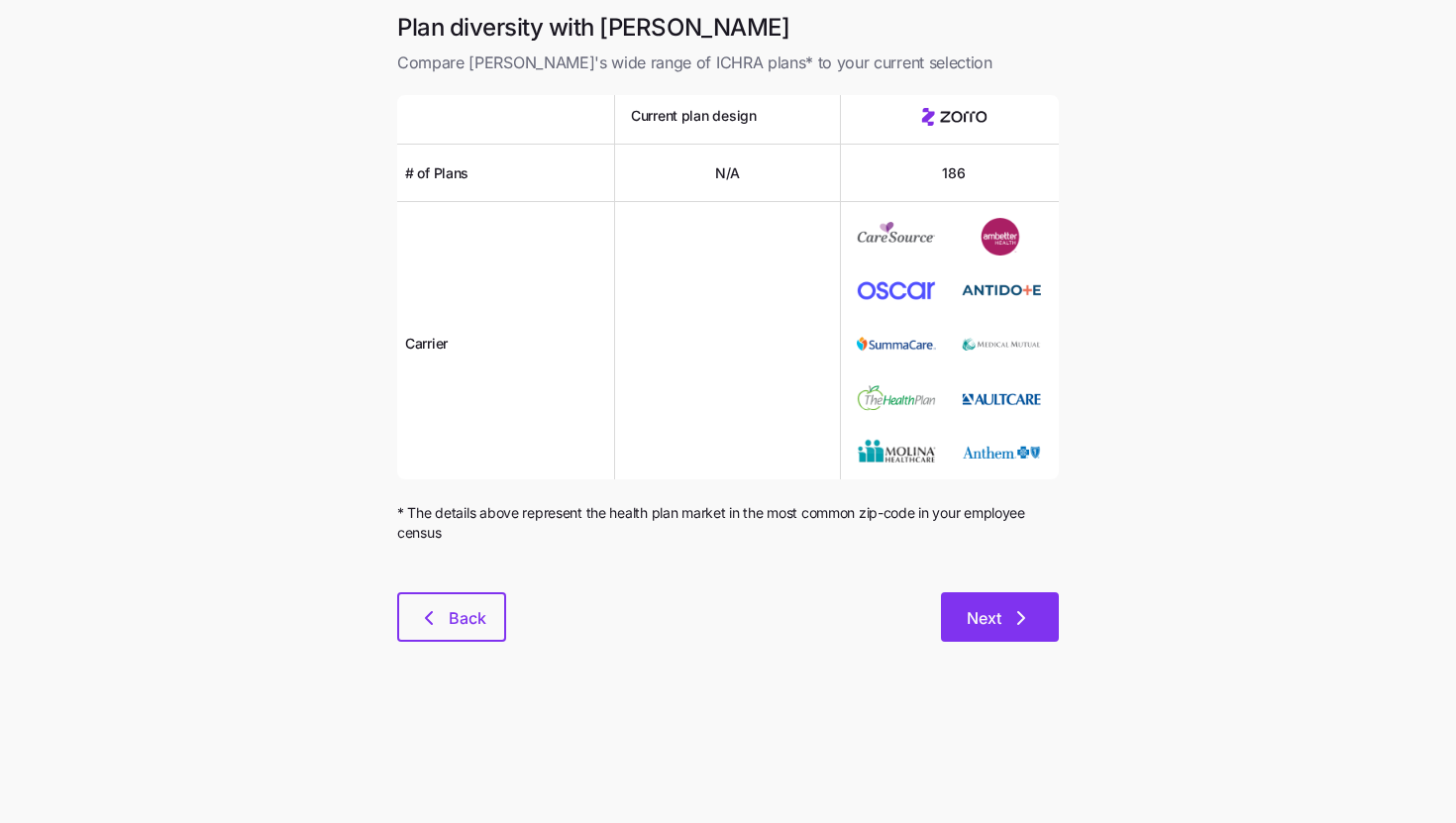 click 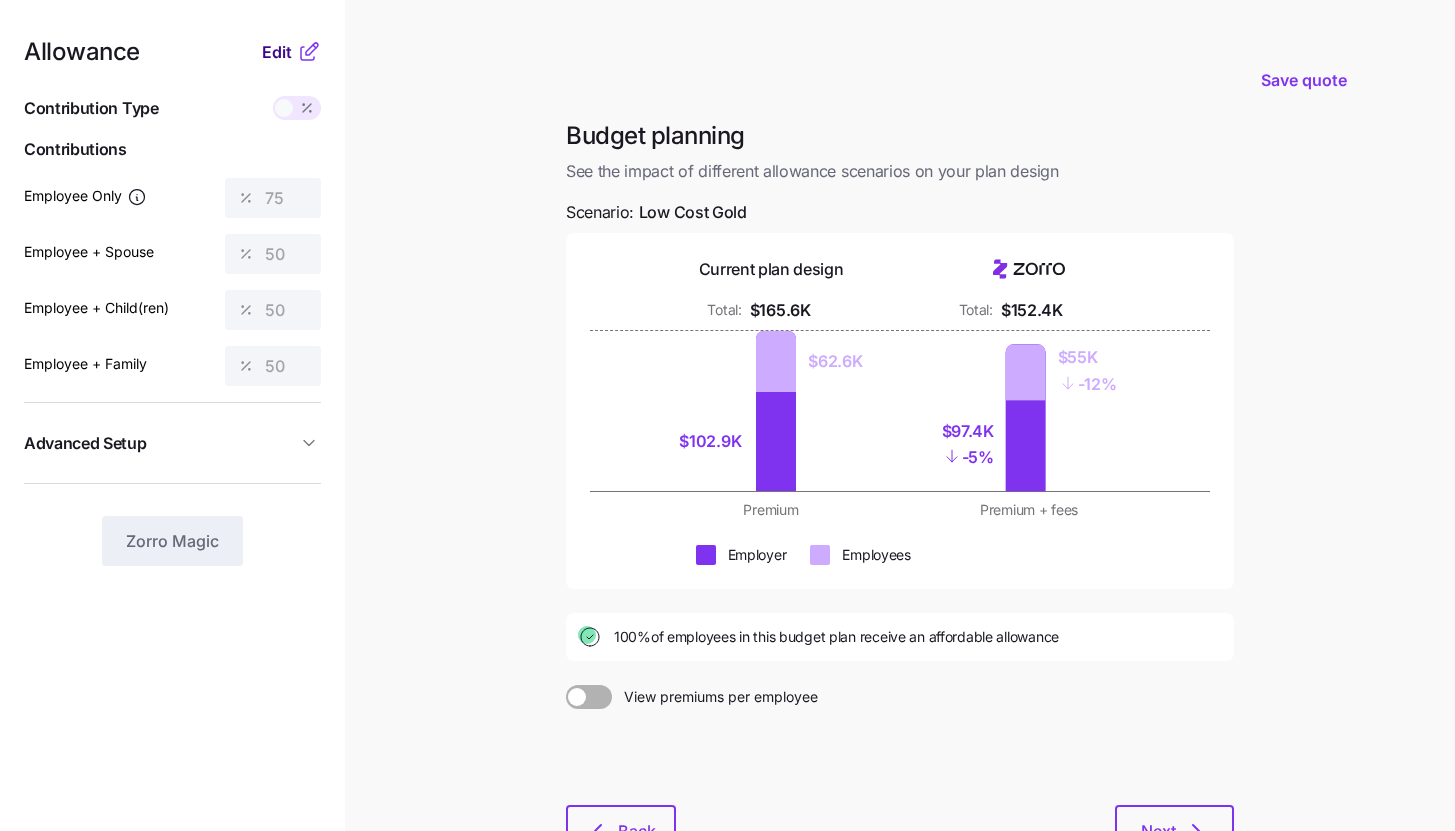 click on "Edit" at bounding box center (277, 52) 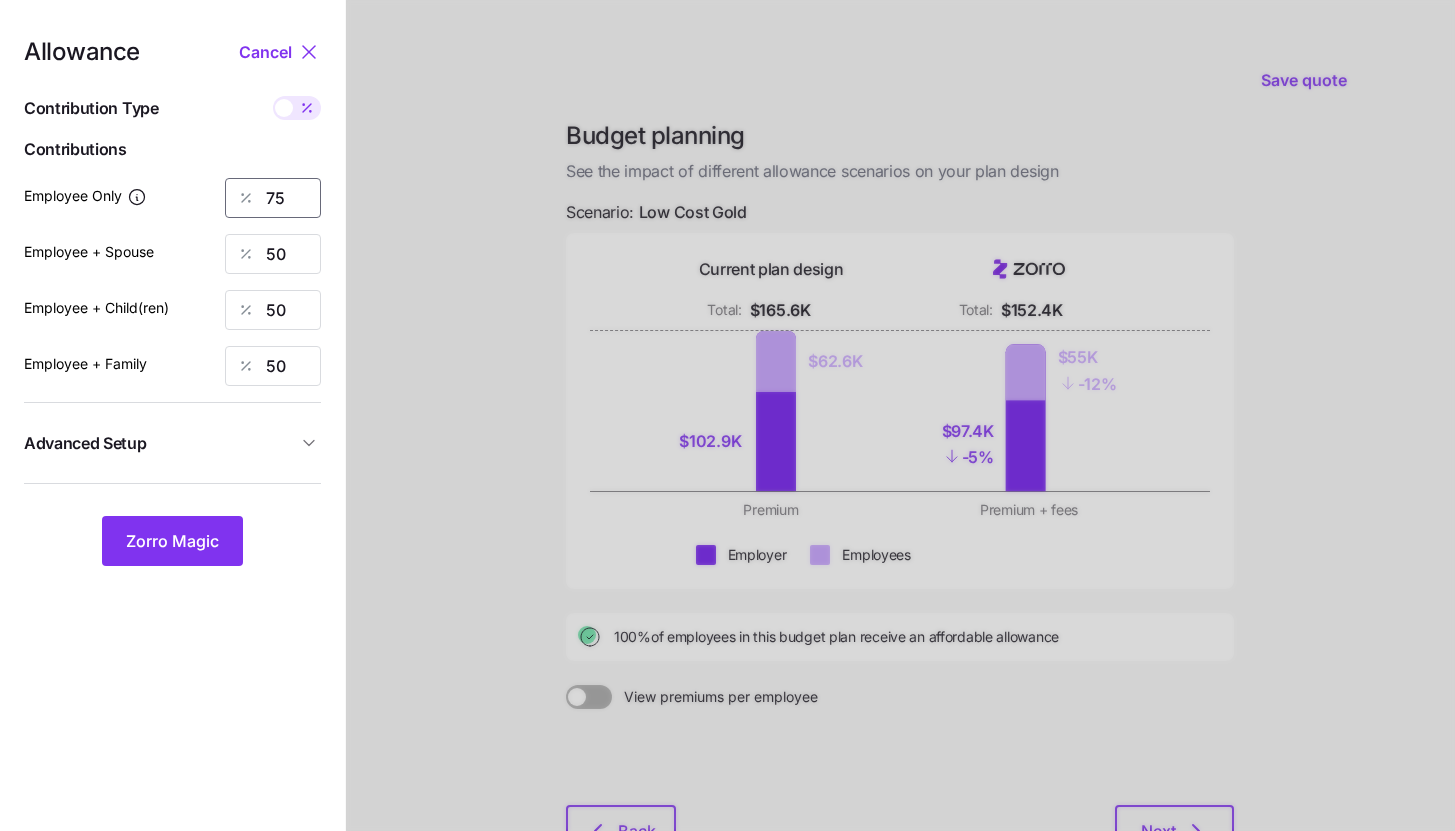 click on "75" at bounding box center (273, 198) 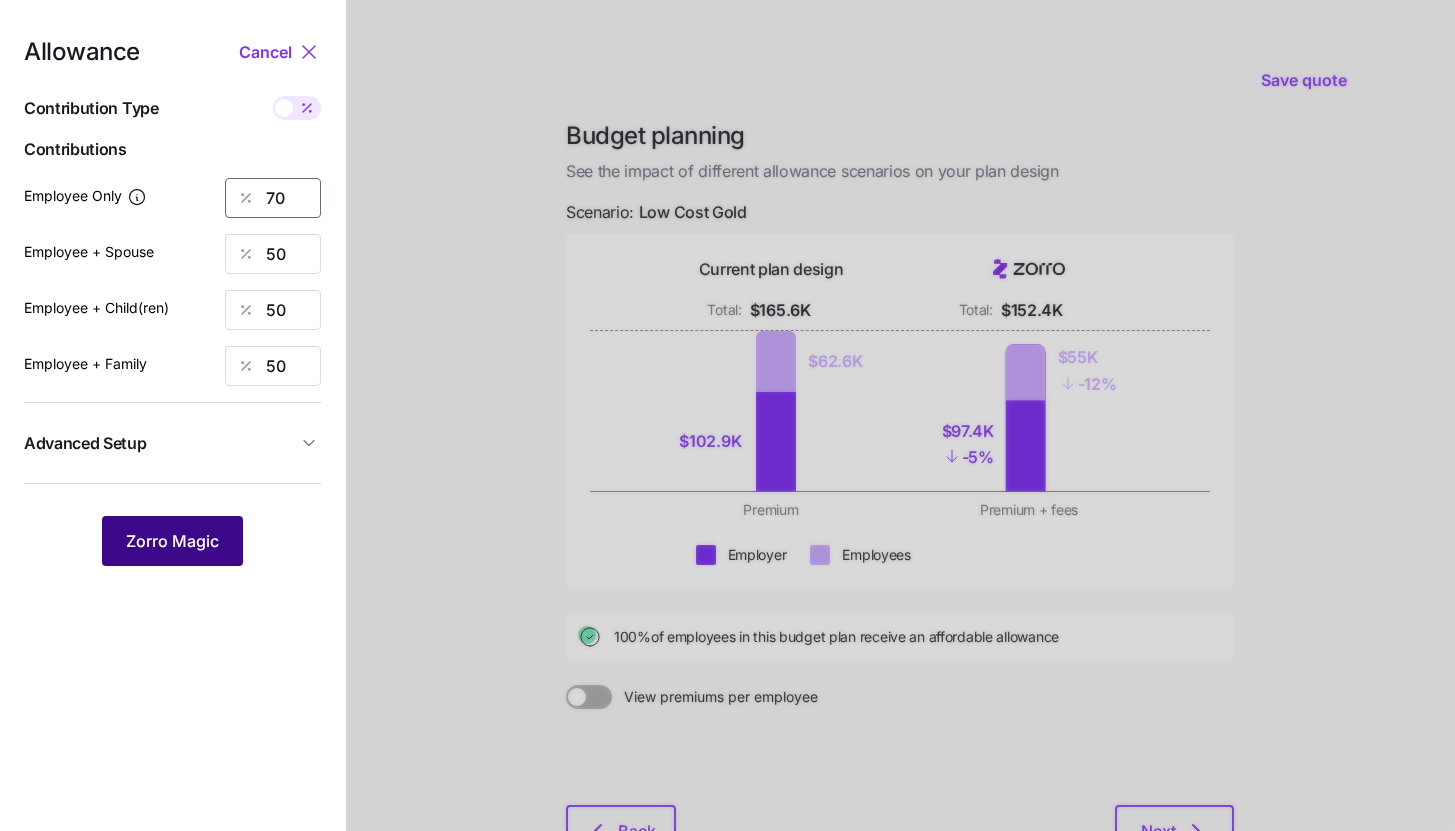 type on "70" 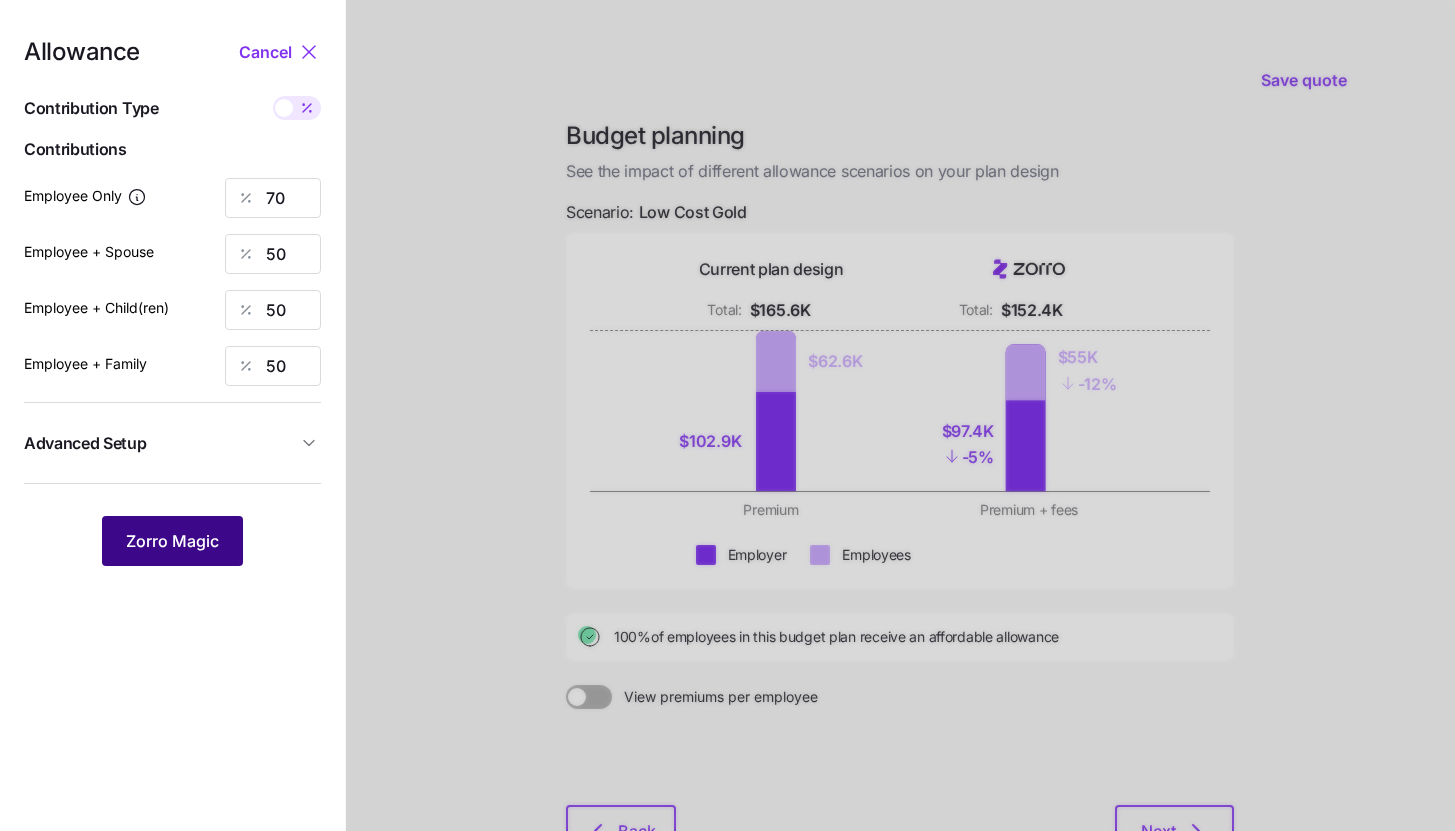 click on "Zorro Magic" at bounding box center (172, 541) 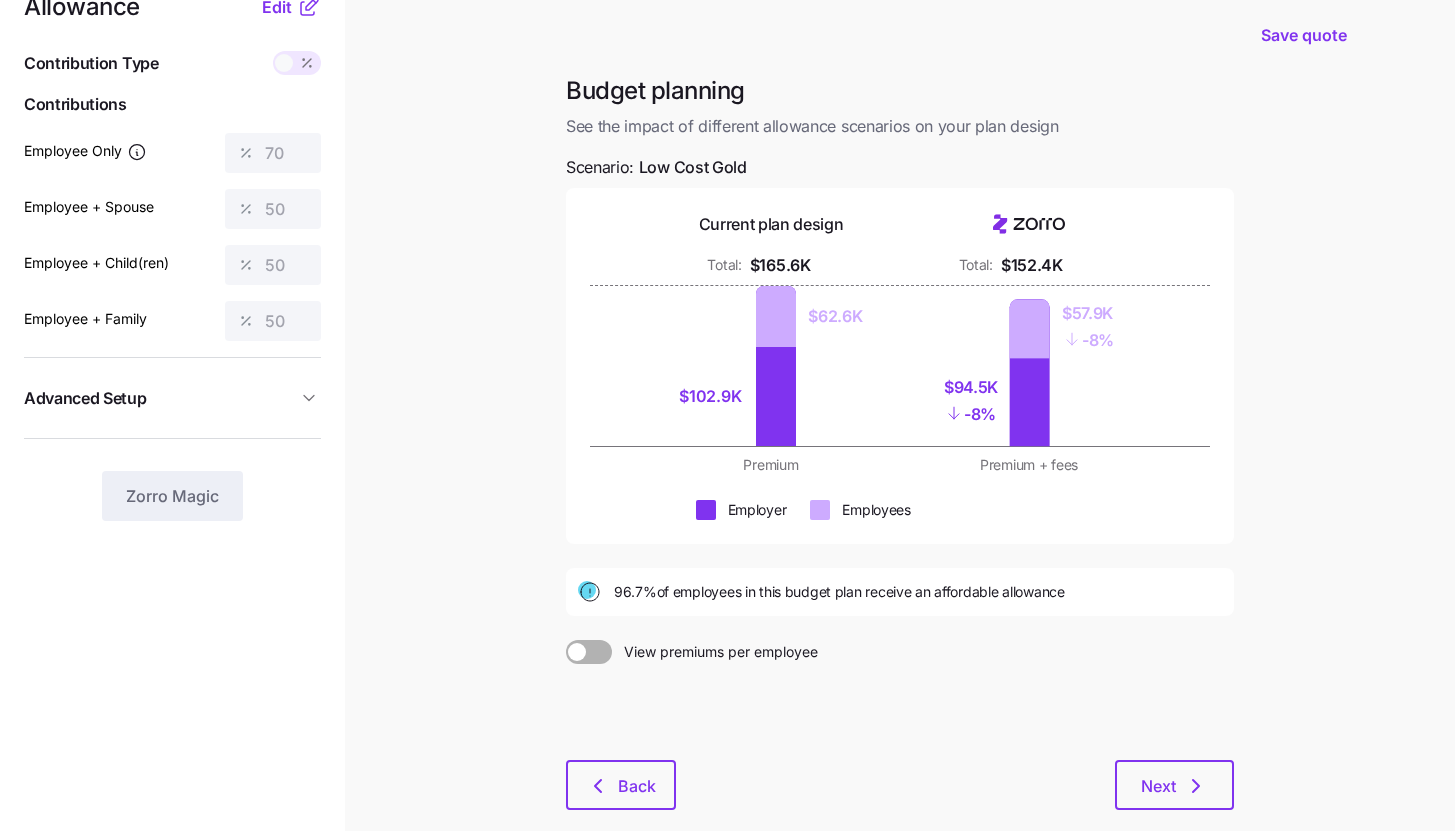 scroll, scrollTop: 0, scrollLeft: 0, axis: both 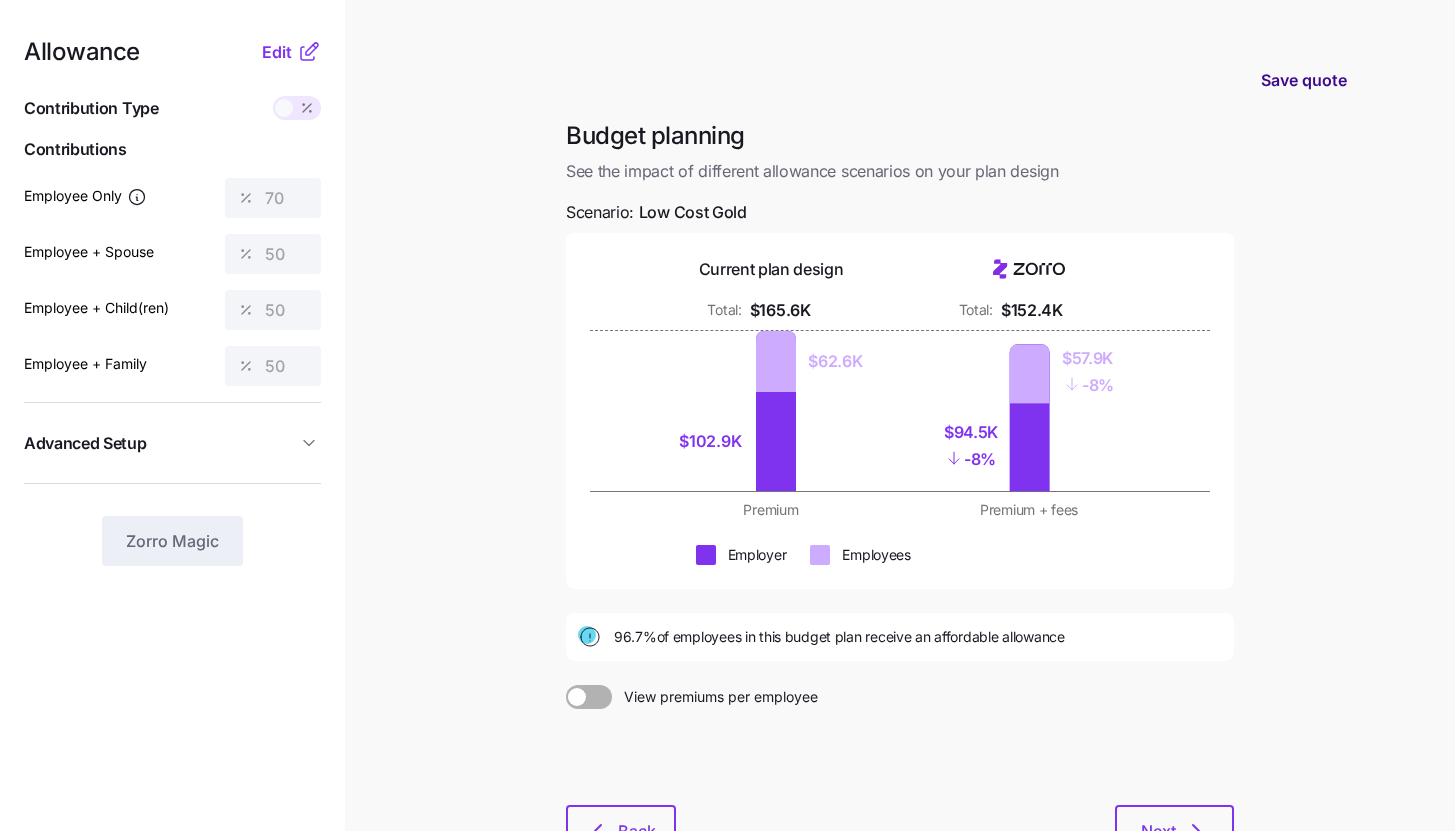 click on "Save quote" at bounding box center (1304, 80) 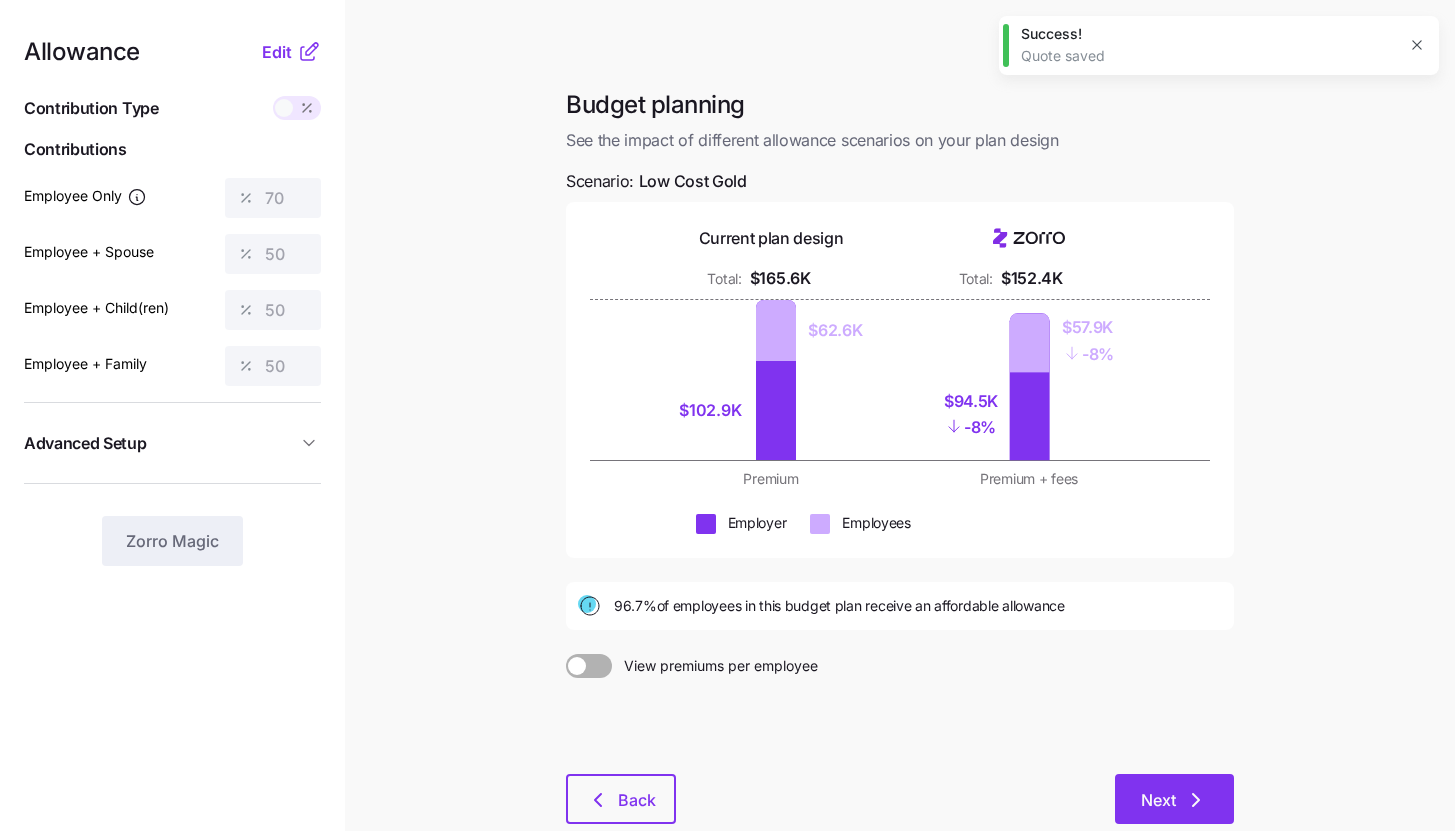 click 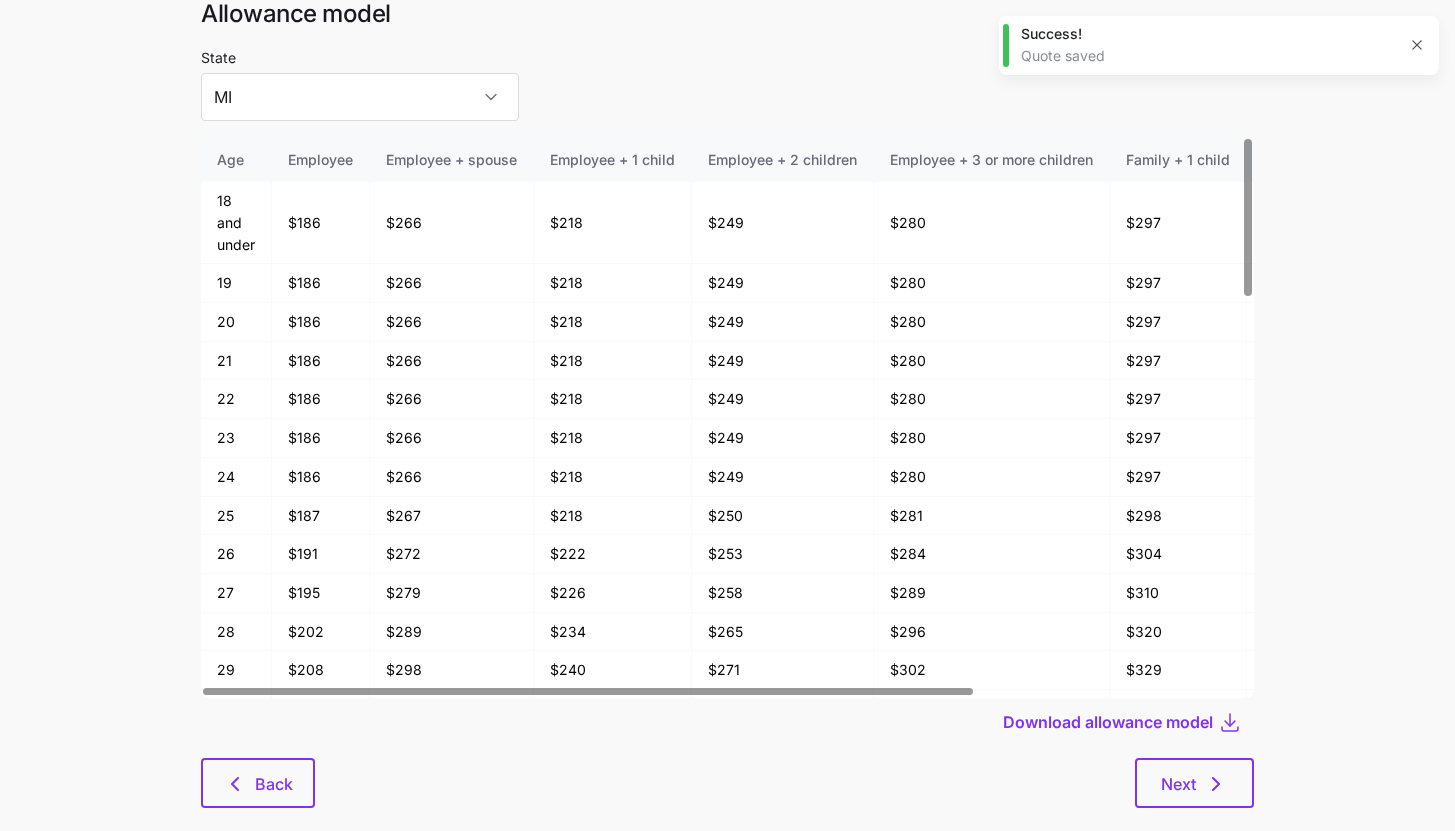 scroll, scrollTop: 104, scrollLeft: 0, axis: vertical 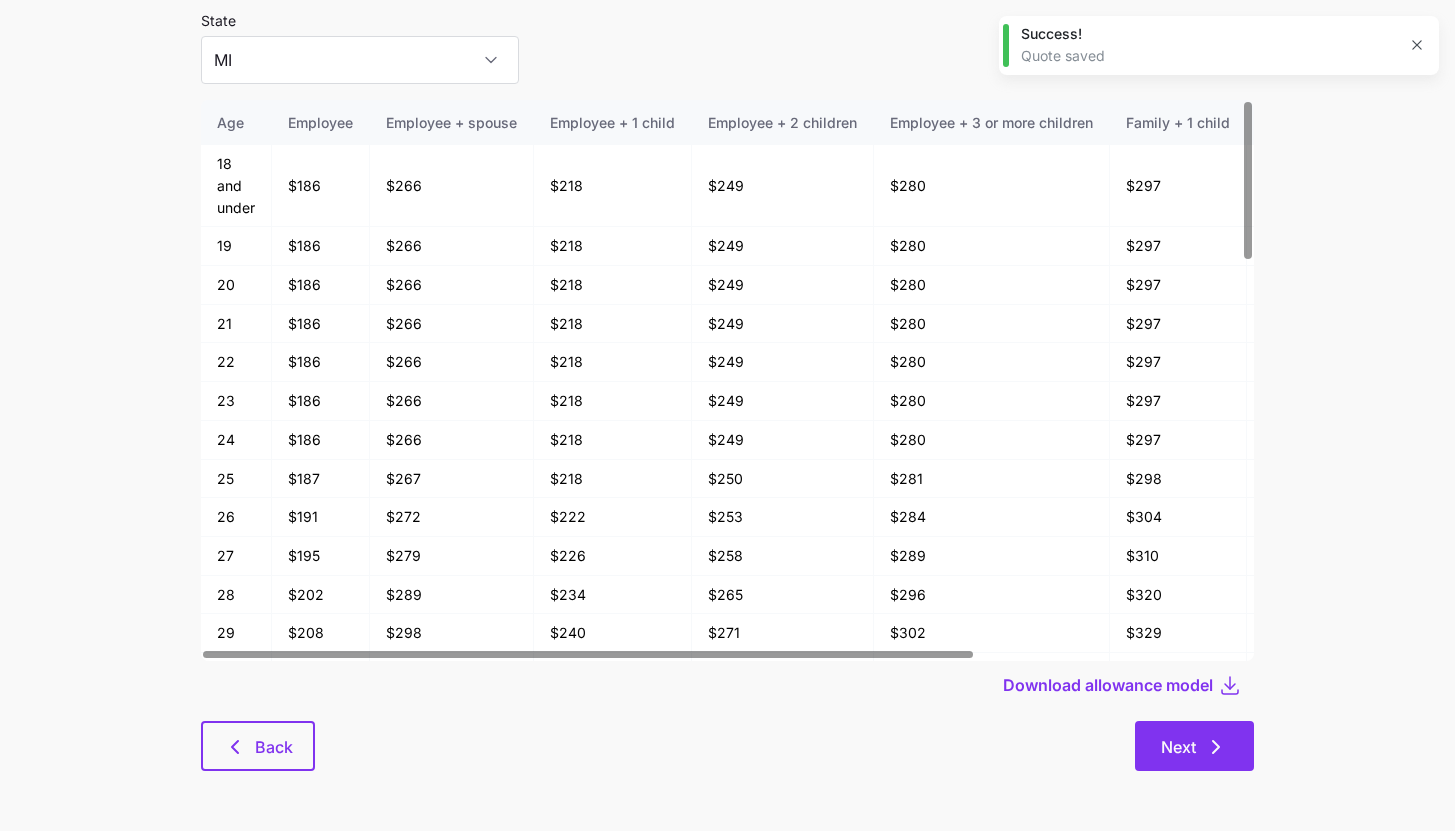 click 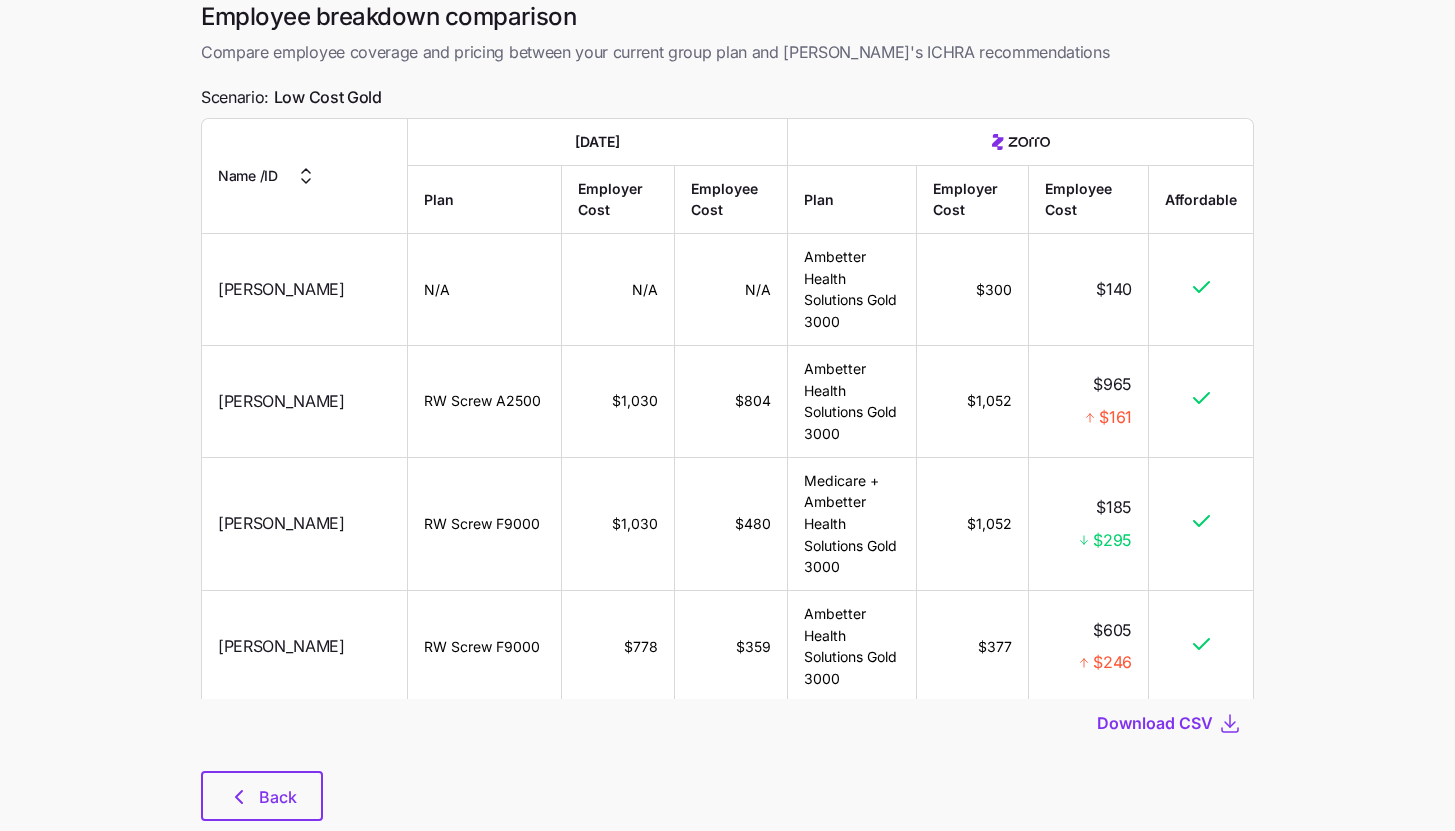 scroll, scrollTop: 114, scrollLeft: 0, axis: vertical 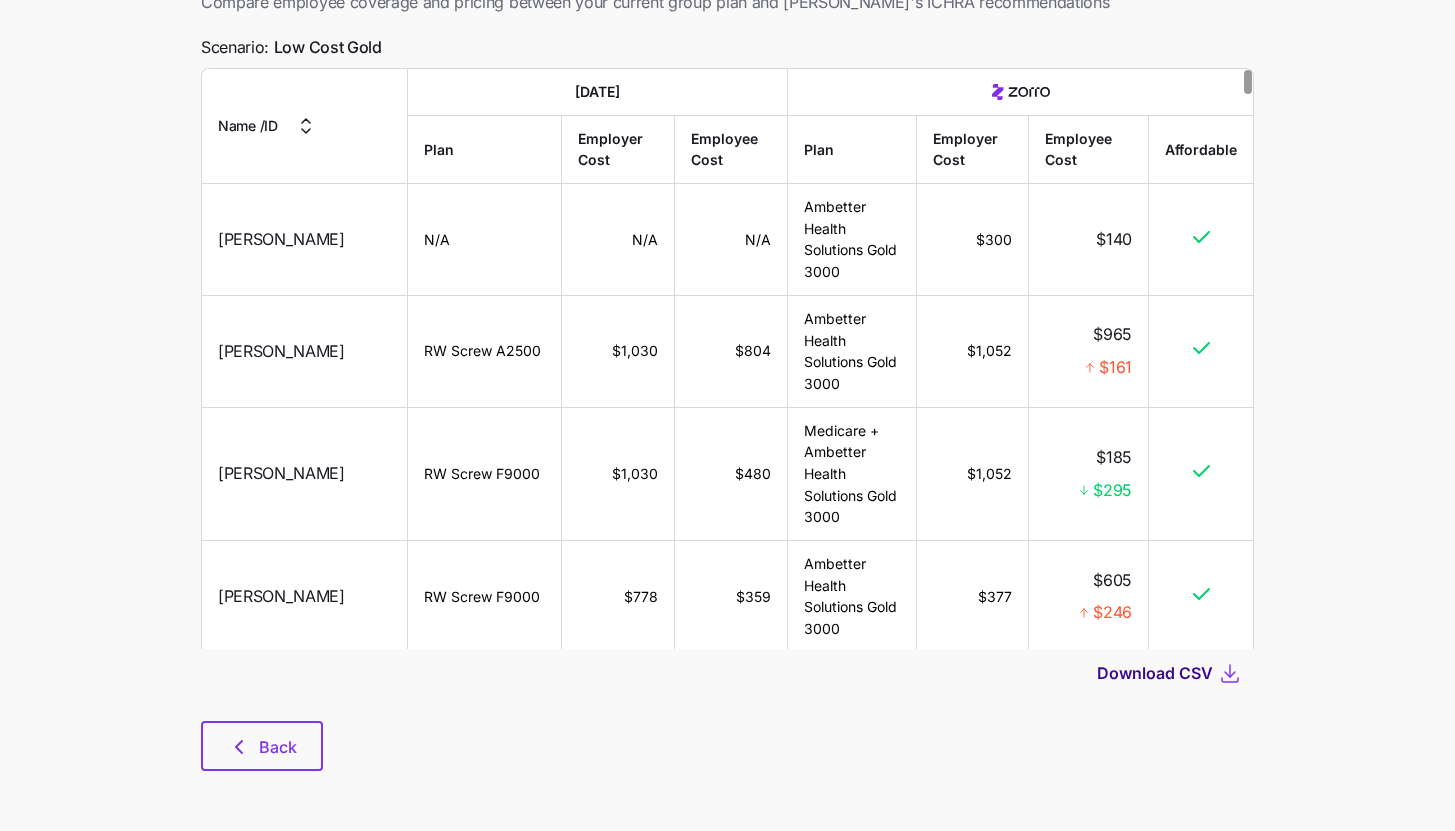 click on "Download CSV" at bounding box center [1155, 673] 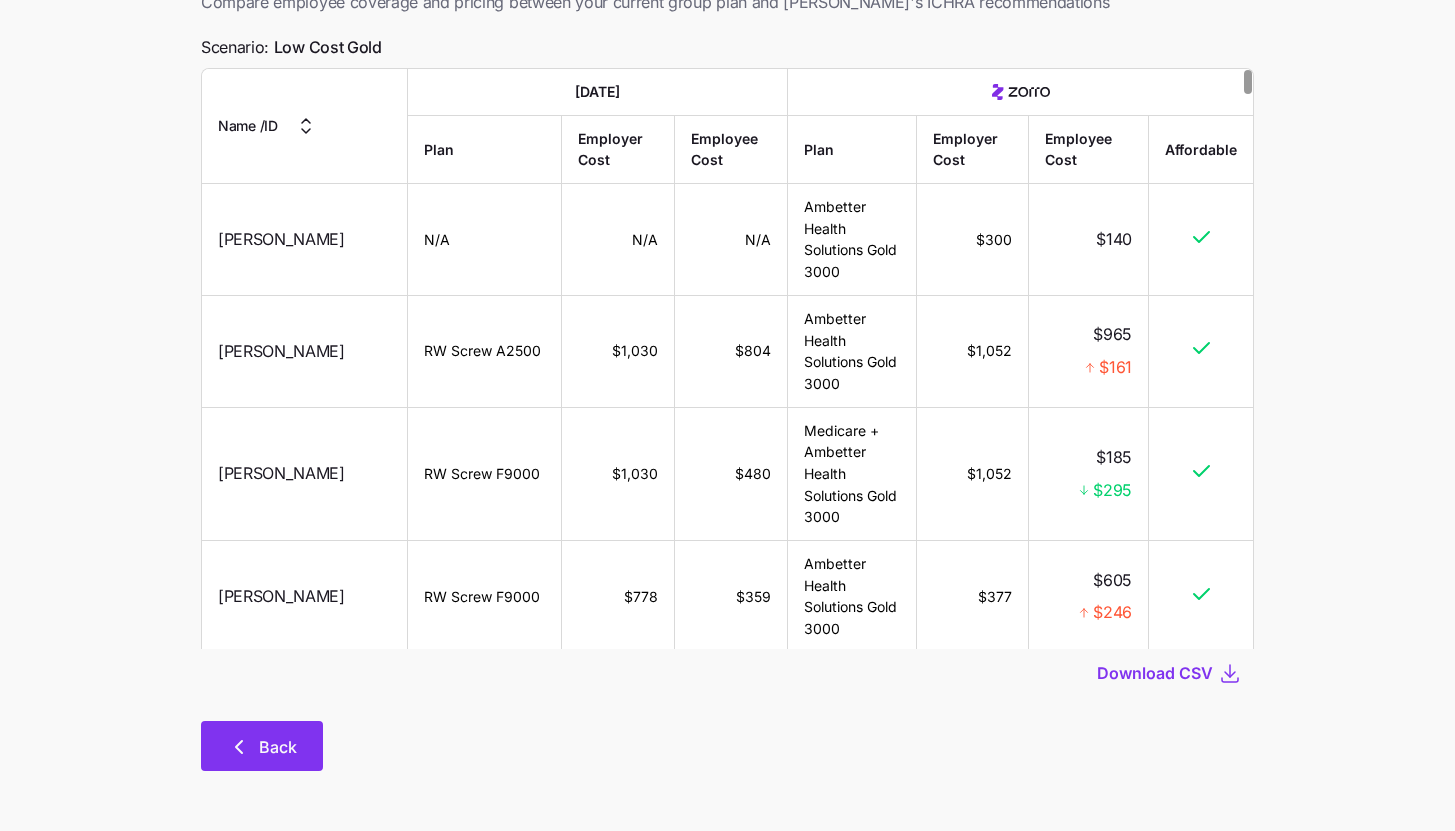 click on "Back" at bounding box center (262, 747) 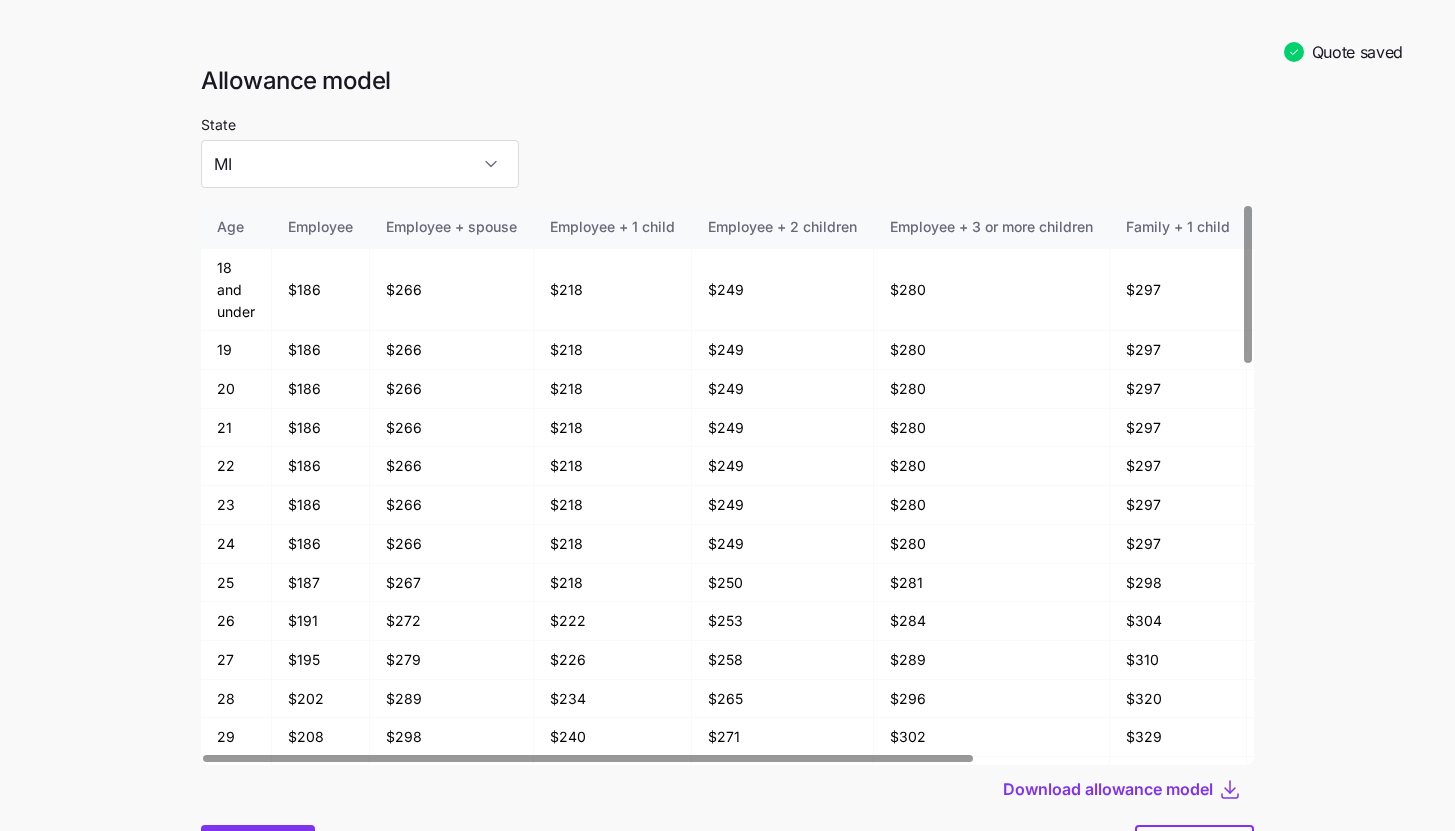 click on "Back" at bounding box center [258, 850] 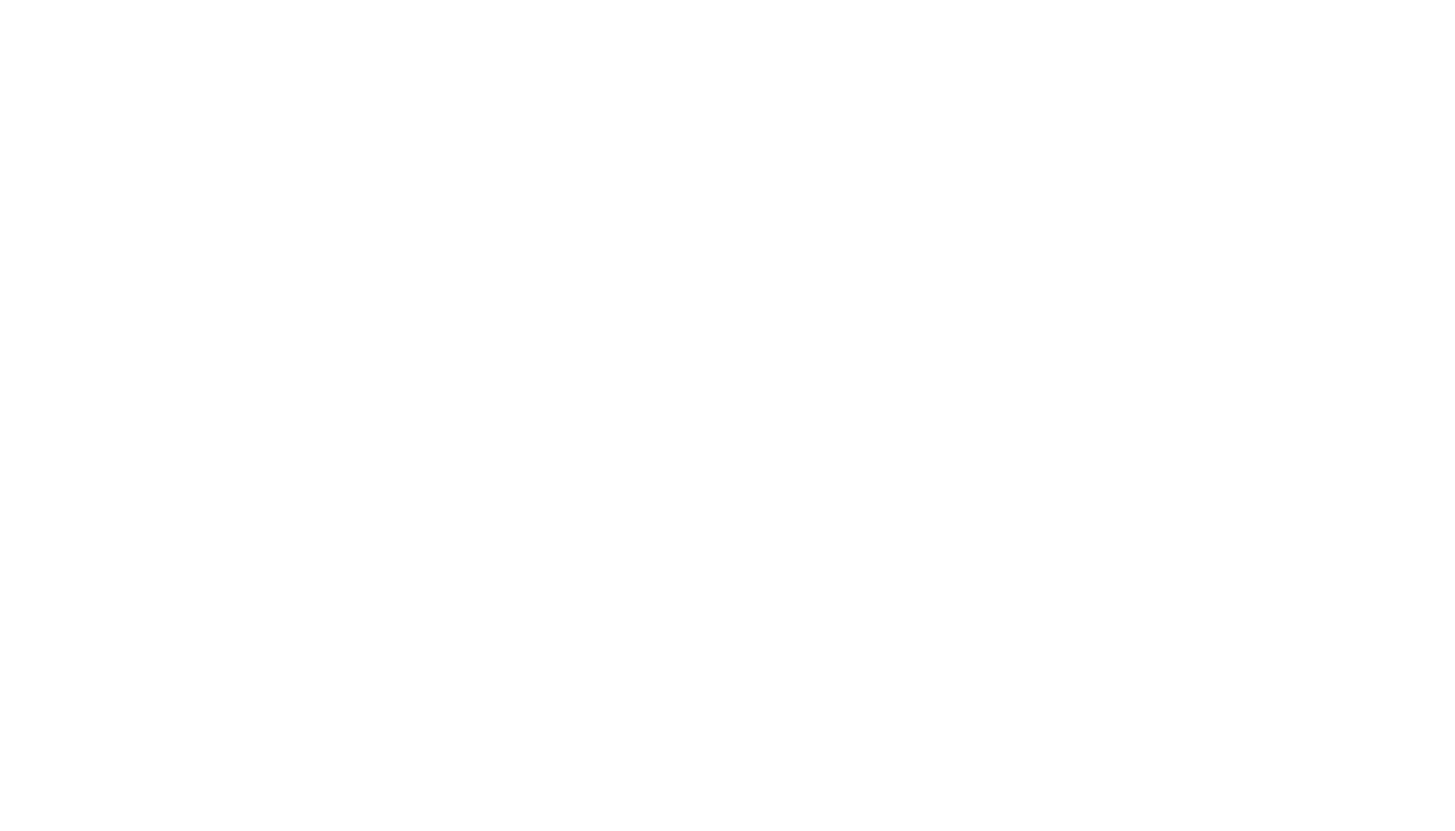 scroll, scrollTop: 0, scrollLeft: 0, axis: both 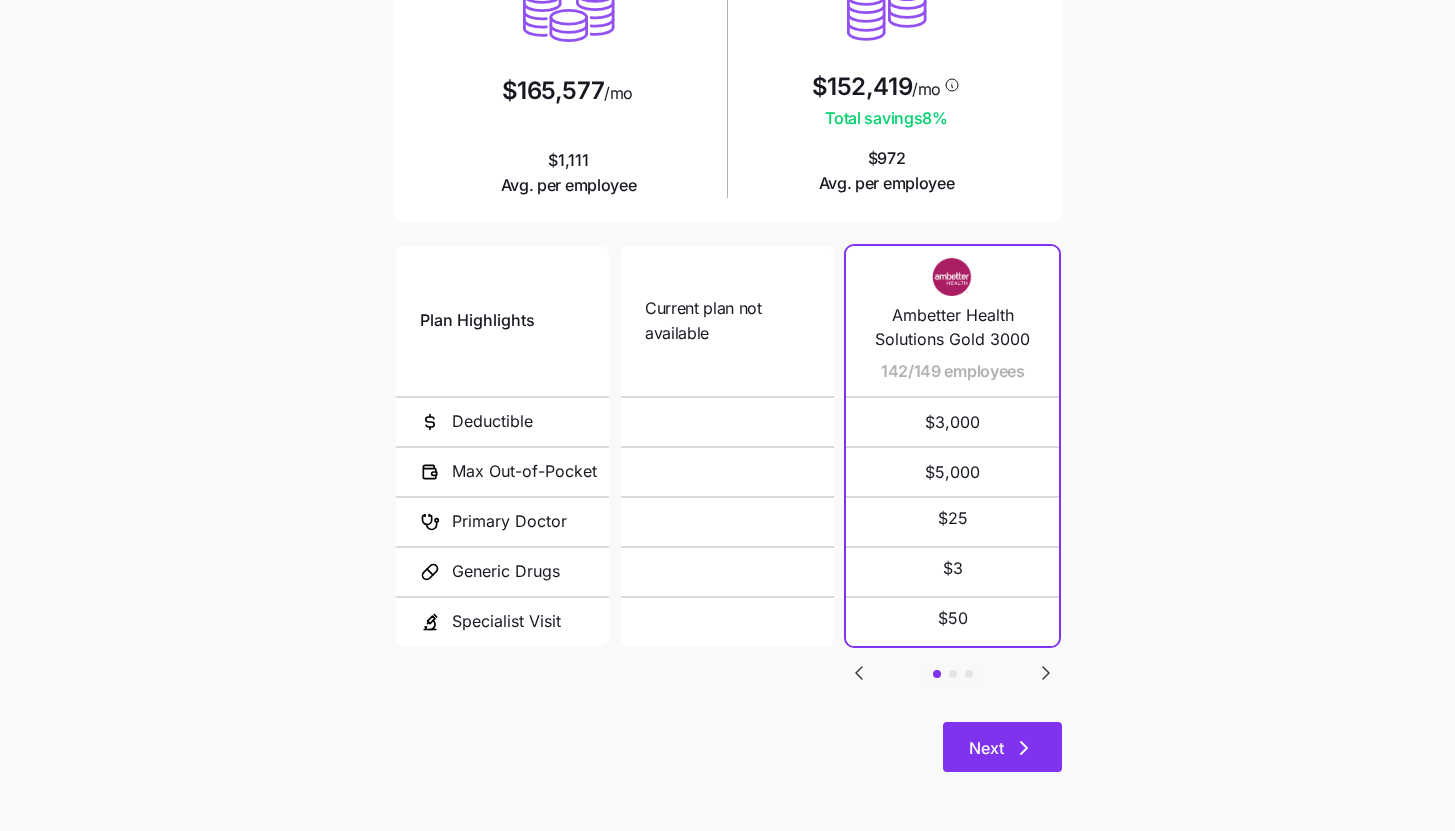 click 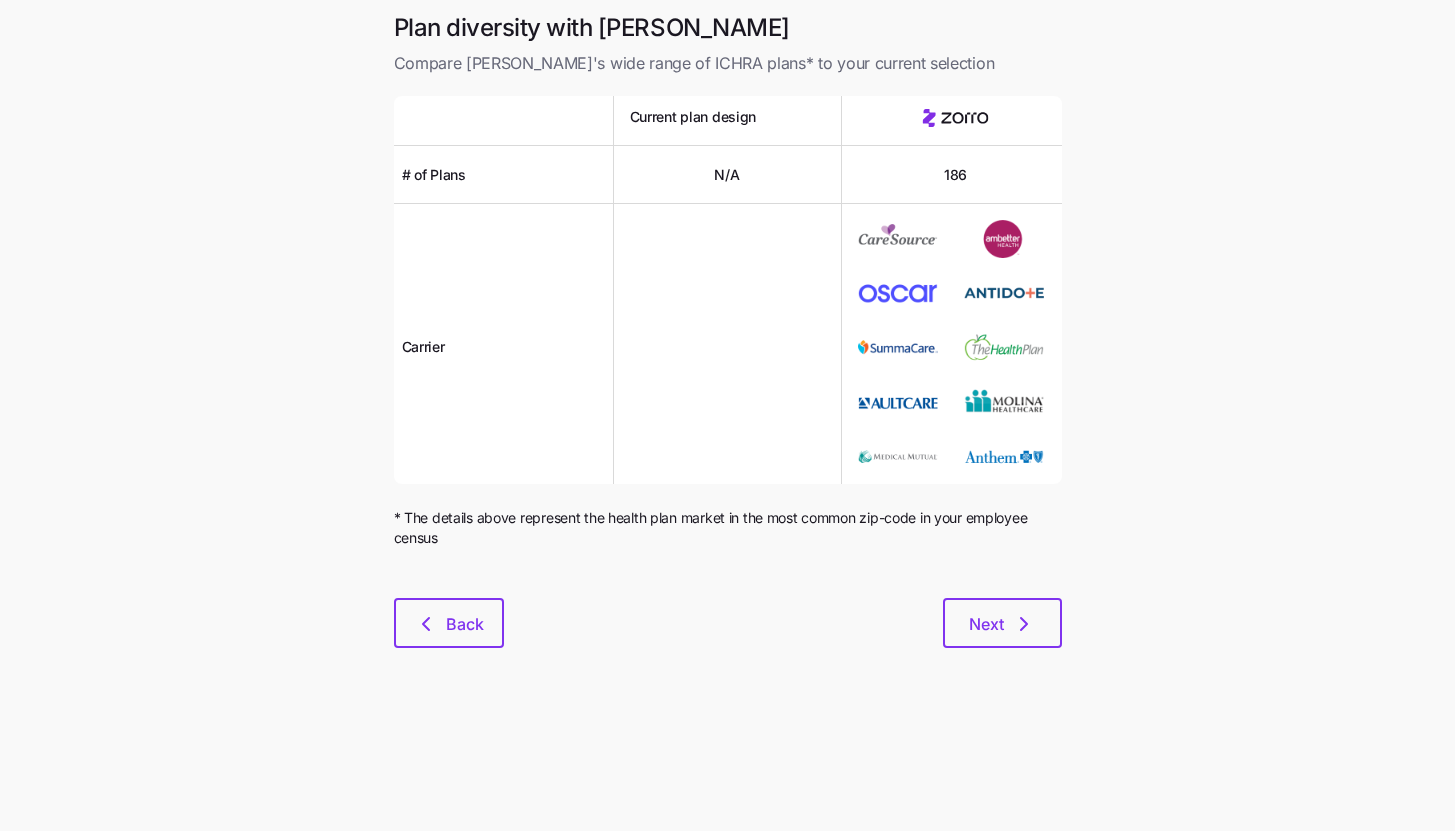 scroll, scrollTop: 0, scrollLeft: 0, axis: both 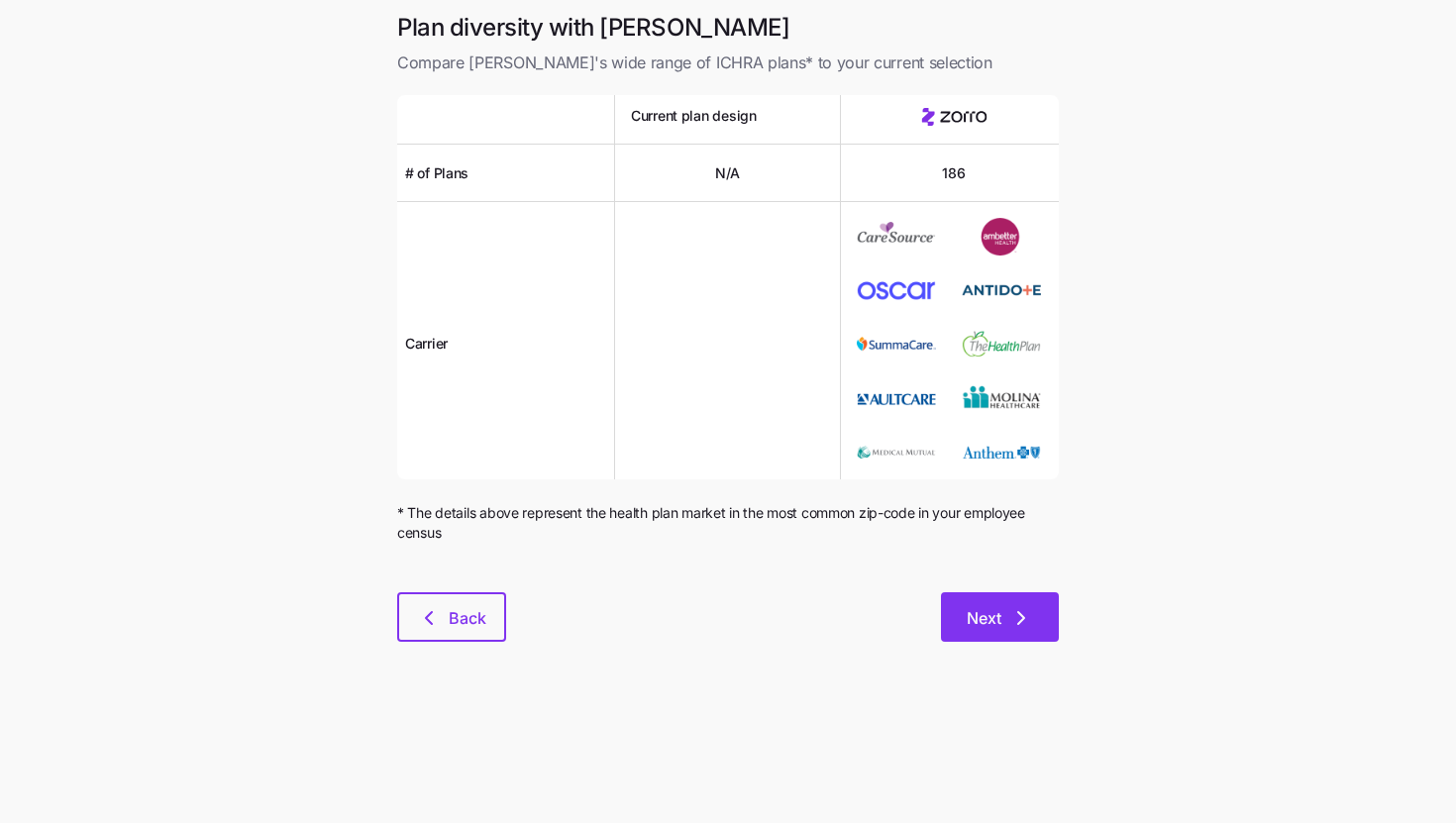 click on "Next" at bounding box center (999, 617) 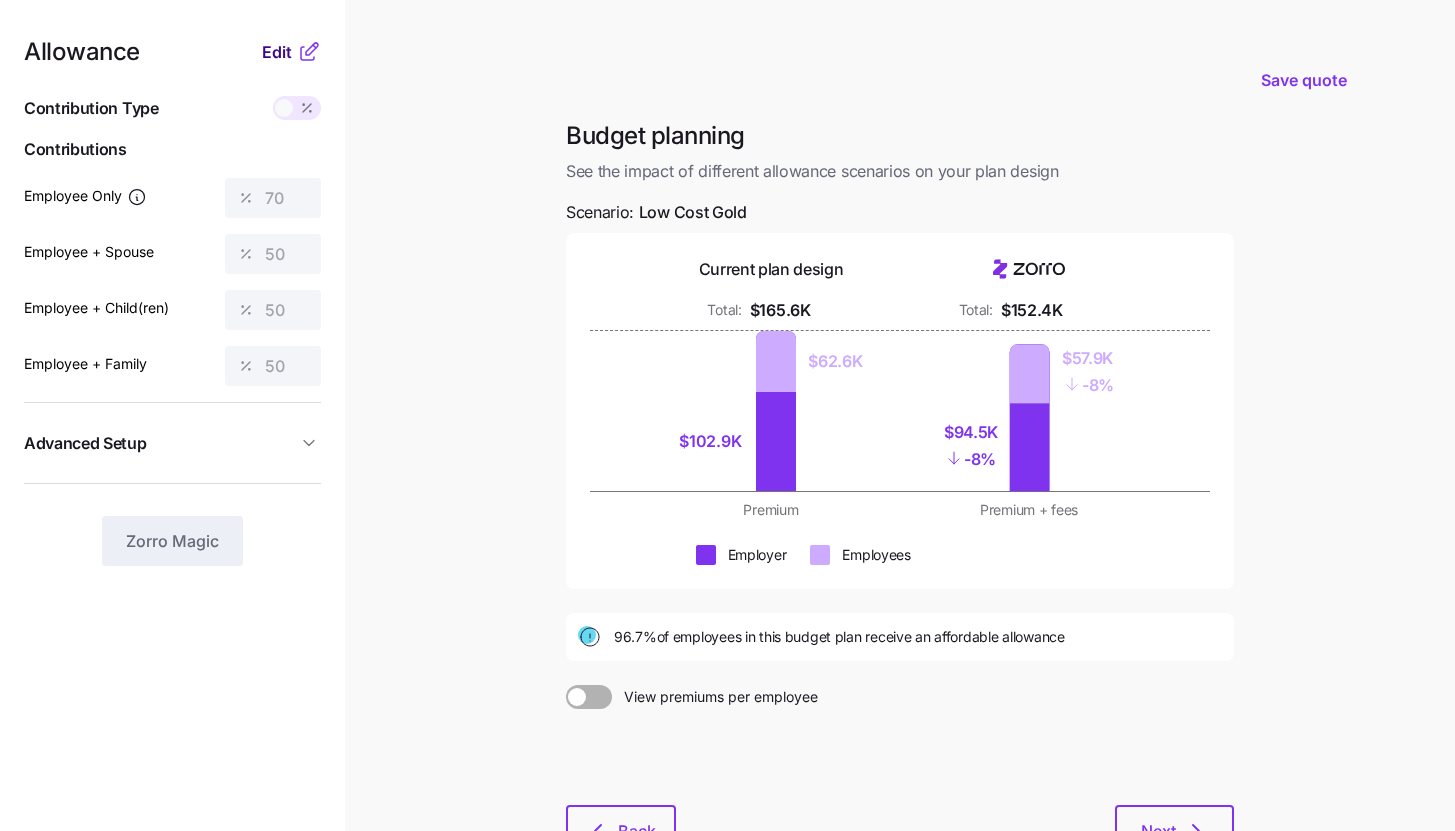 click on "Edit" at bounding box center [279, 52] 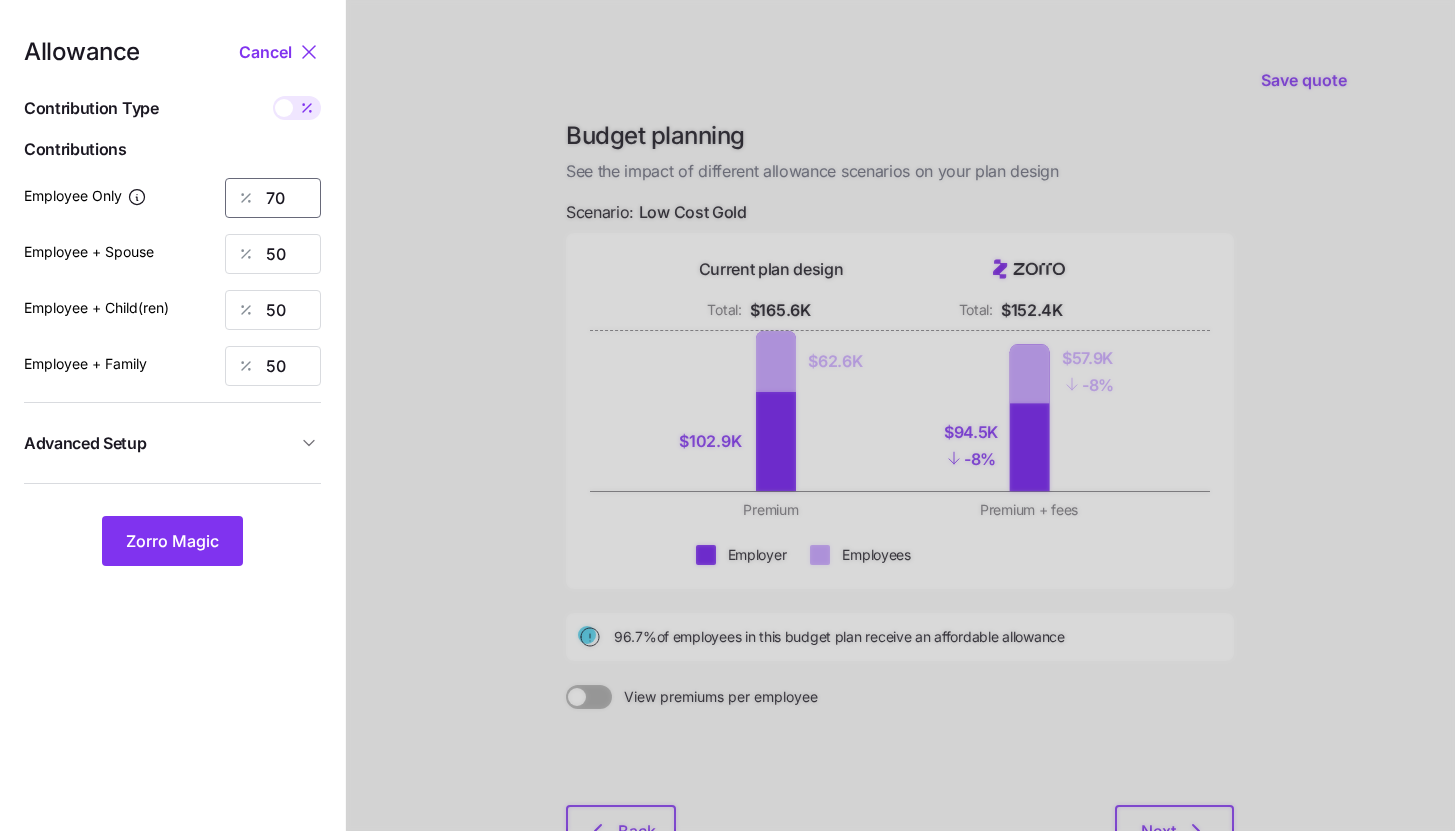 drag, startPoint x: 301, startPoint y: 191, endPoint x: 243, endPoint y: 196, distance: 58.21512 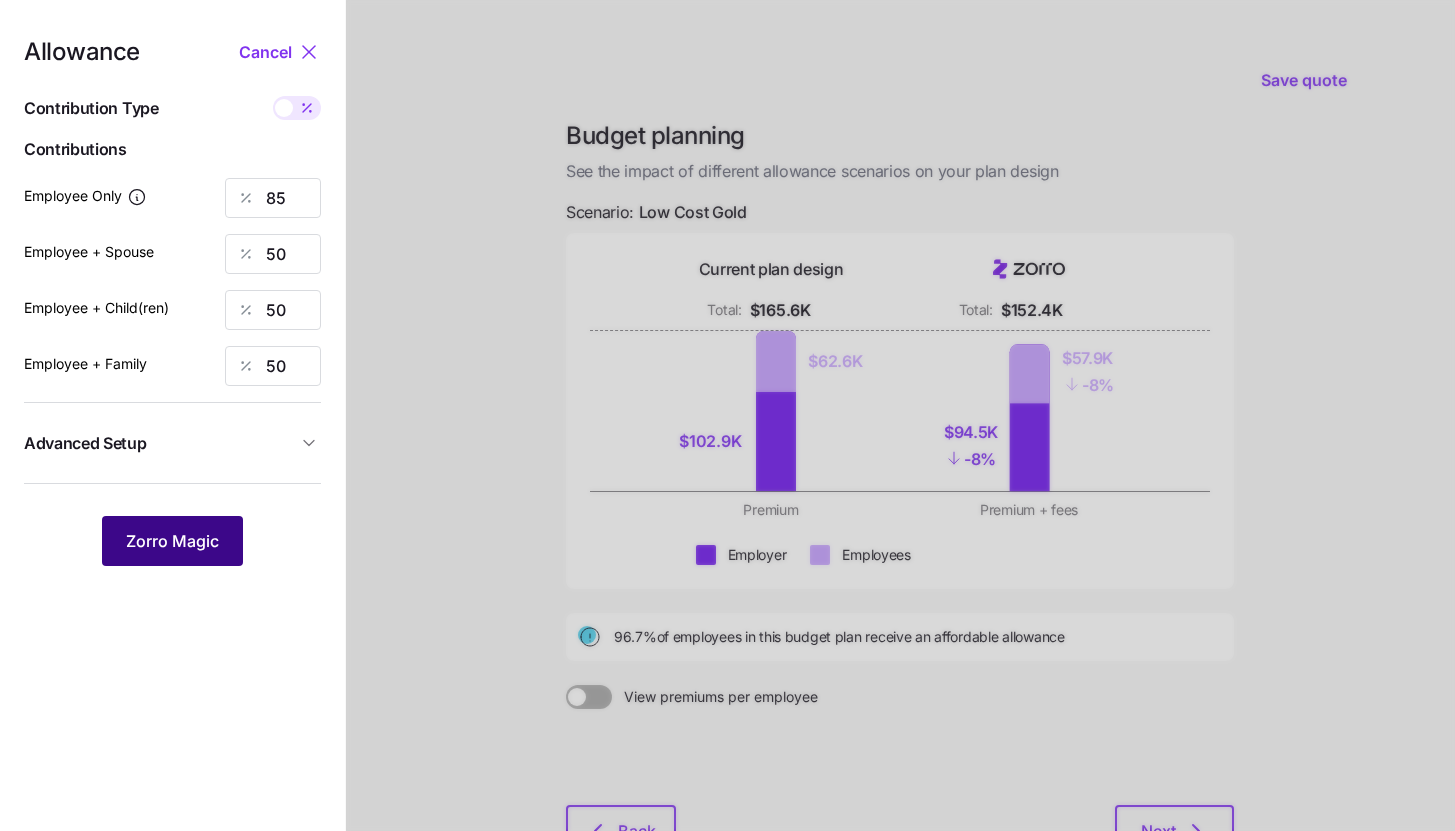 click on "Zorro Magic" at bounding box center [172, 541] 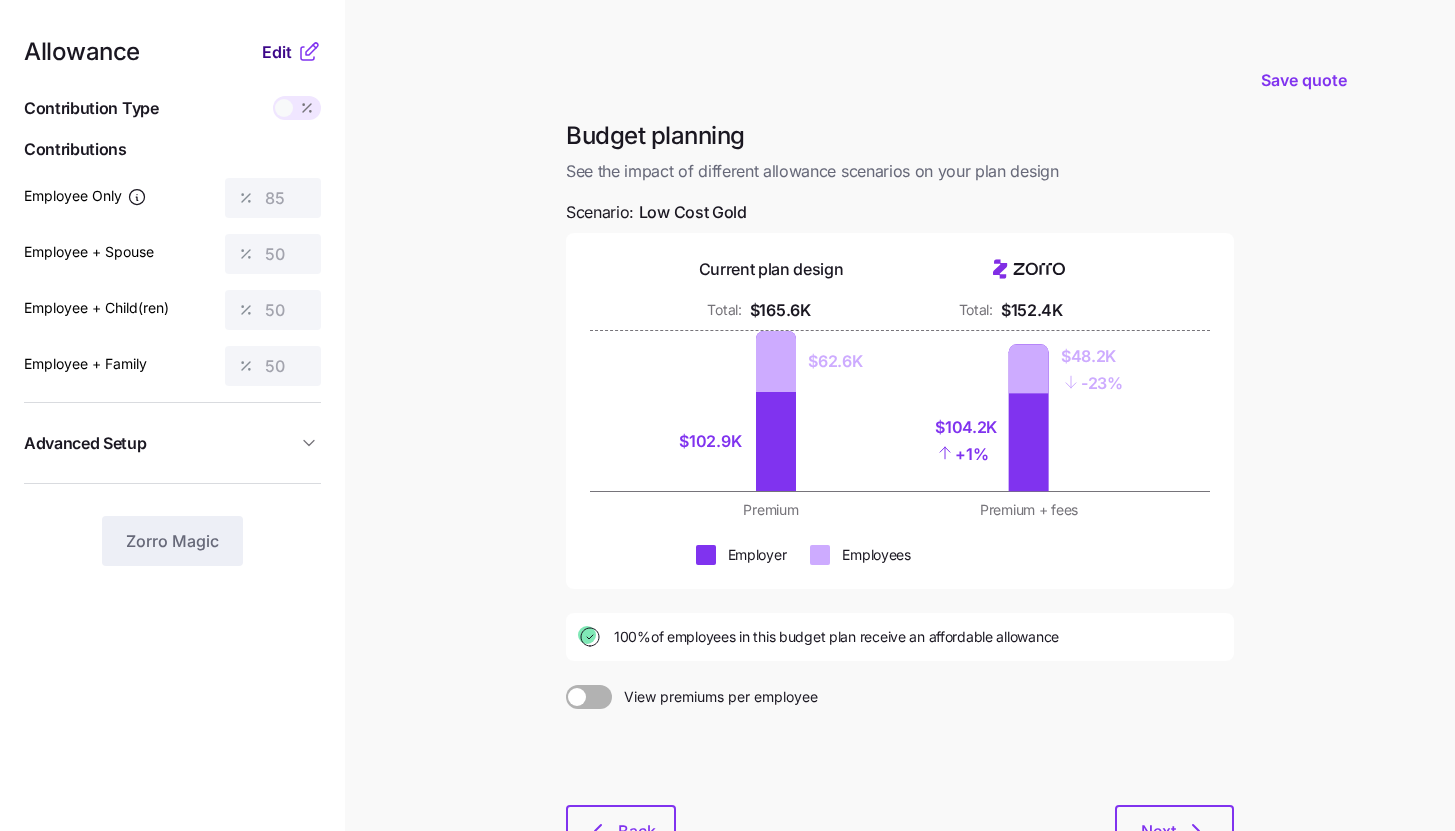 click on "Edit" at bounding box center (277, 52) 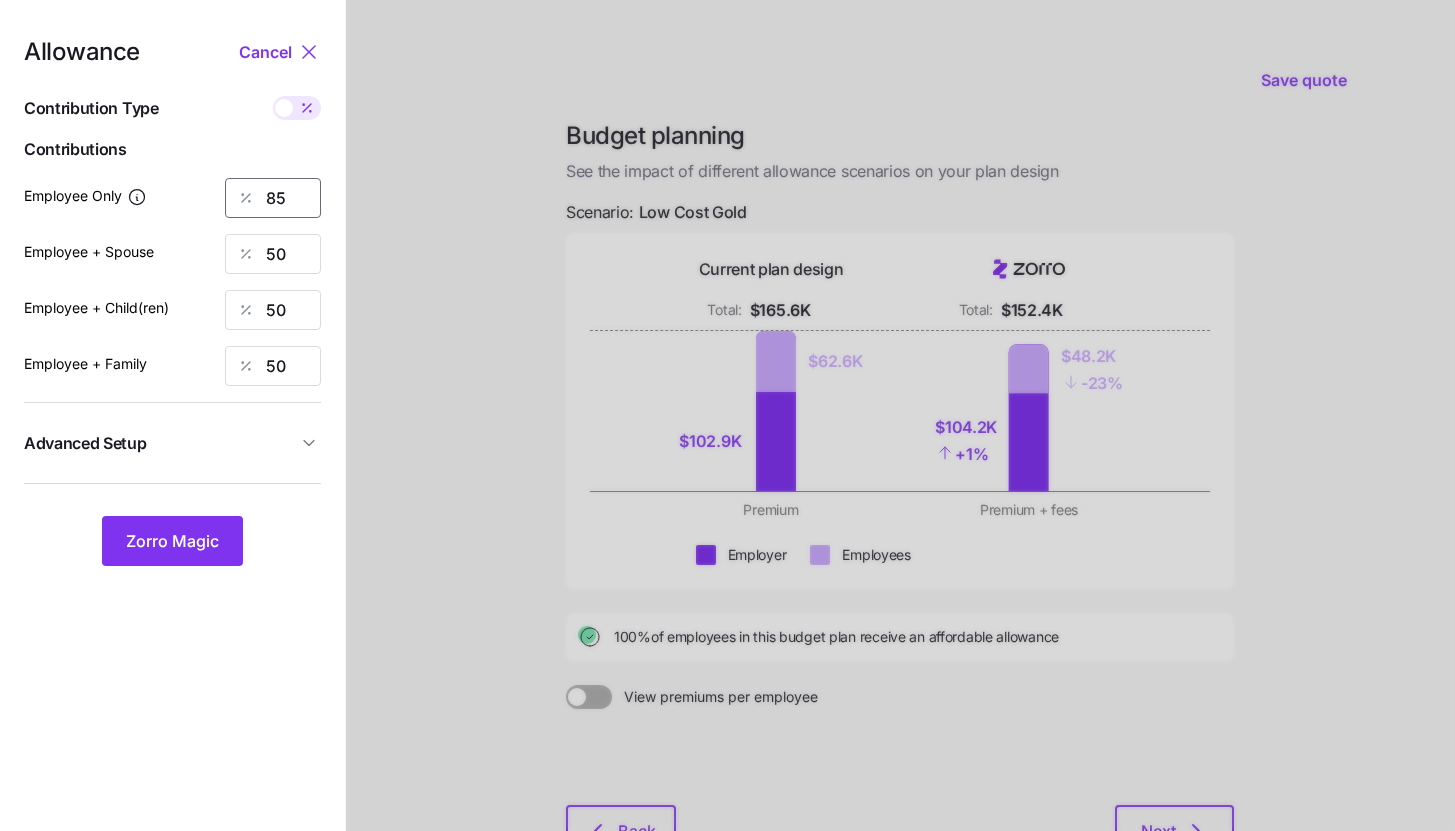 click on "85" at bounding box center (273, 198) 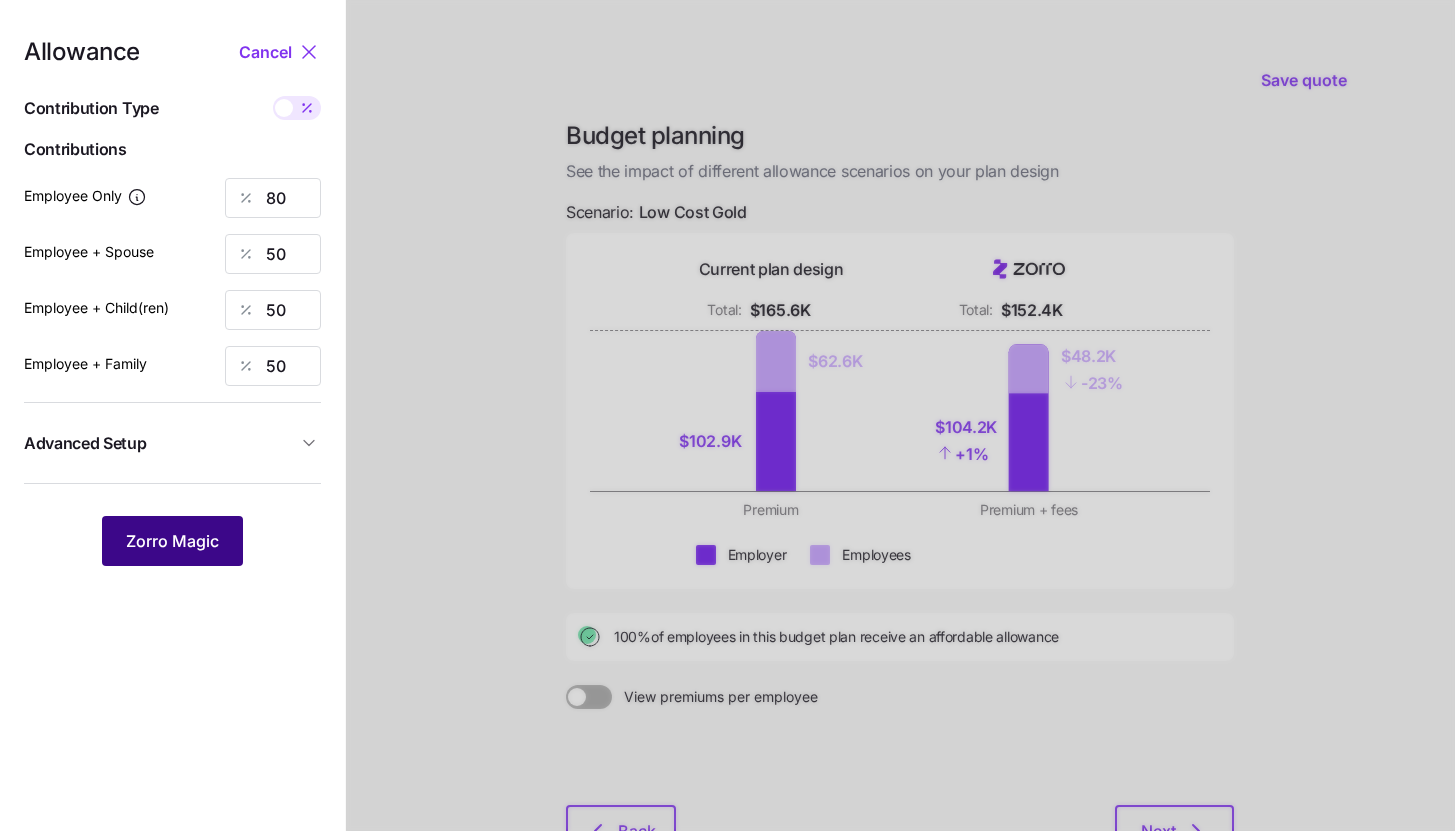 click on "Zorro Magic" at bounding box center [172, 541] 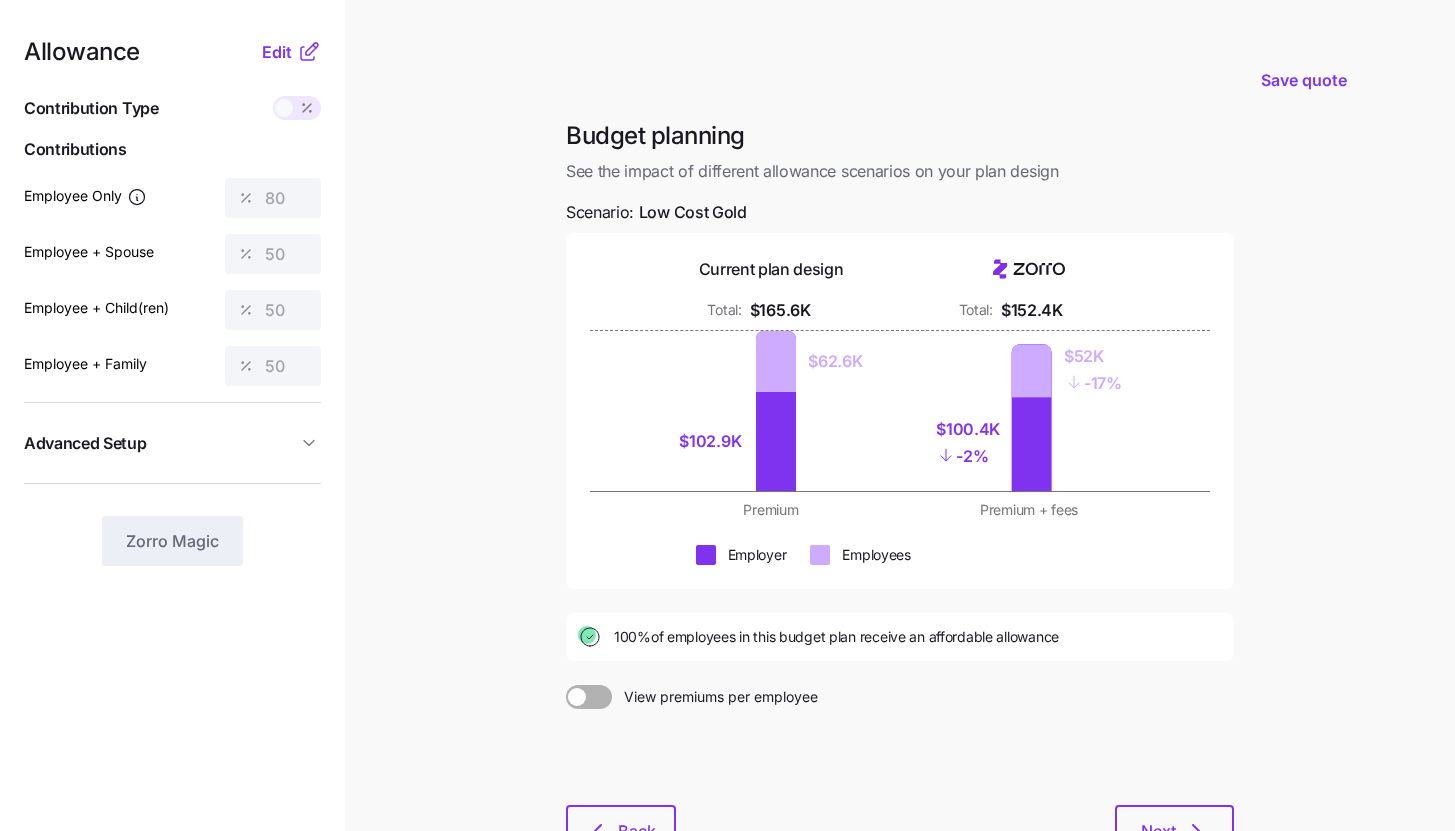 click on "Allowance Edit Contribution Type Use classes Contributions Employee Only 80 Employee + Spouse 50 Employee + Child(ren) 50 Employee + Family 50 Advanced Setup Geo distribution By state (2) Family Units 8 units Zorro Magic" at bounding box center (172, 303) 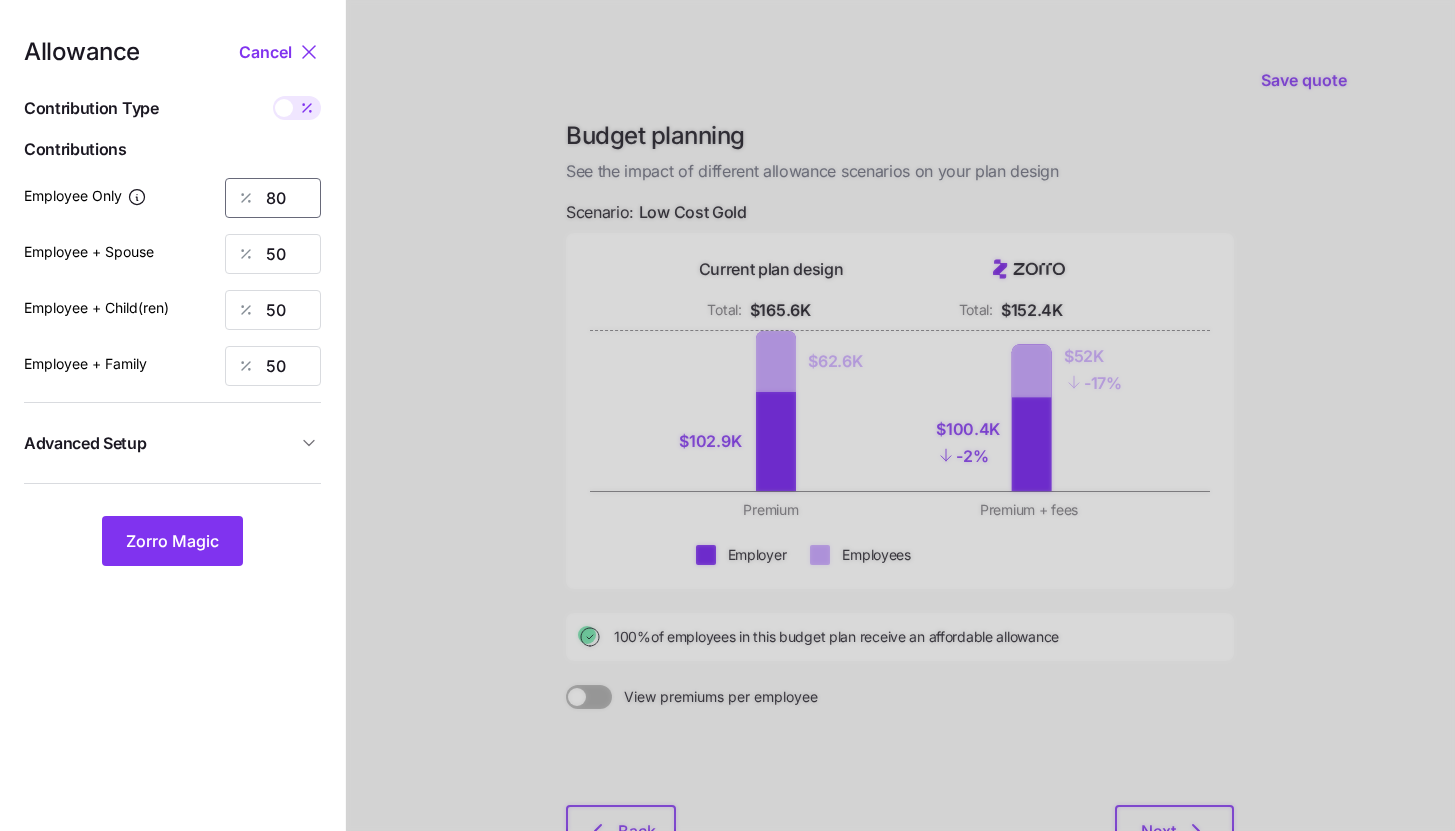 drag, startPoint x: 278, startPoint y: 195, endPoint x: 228, endPoint y: 198, distance: 50.08992 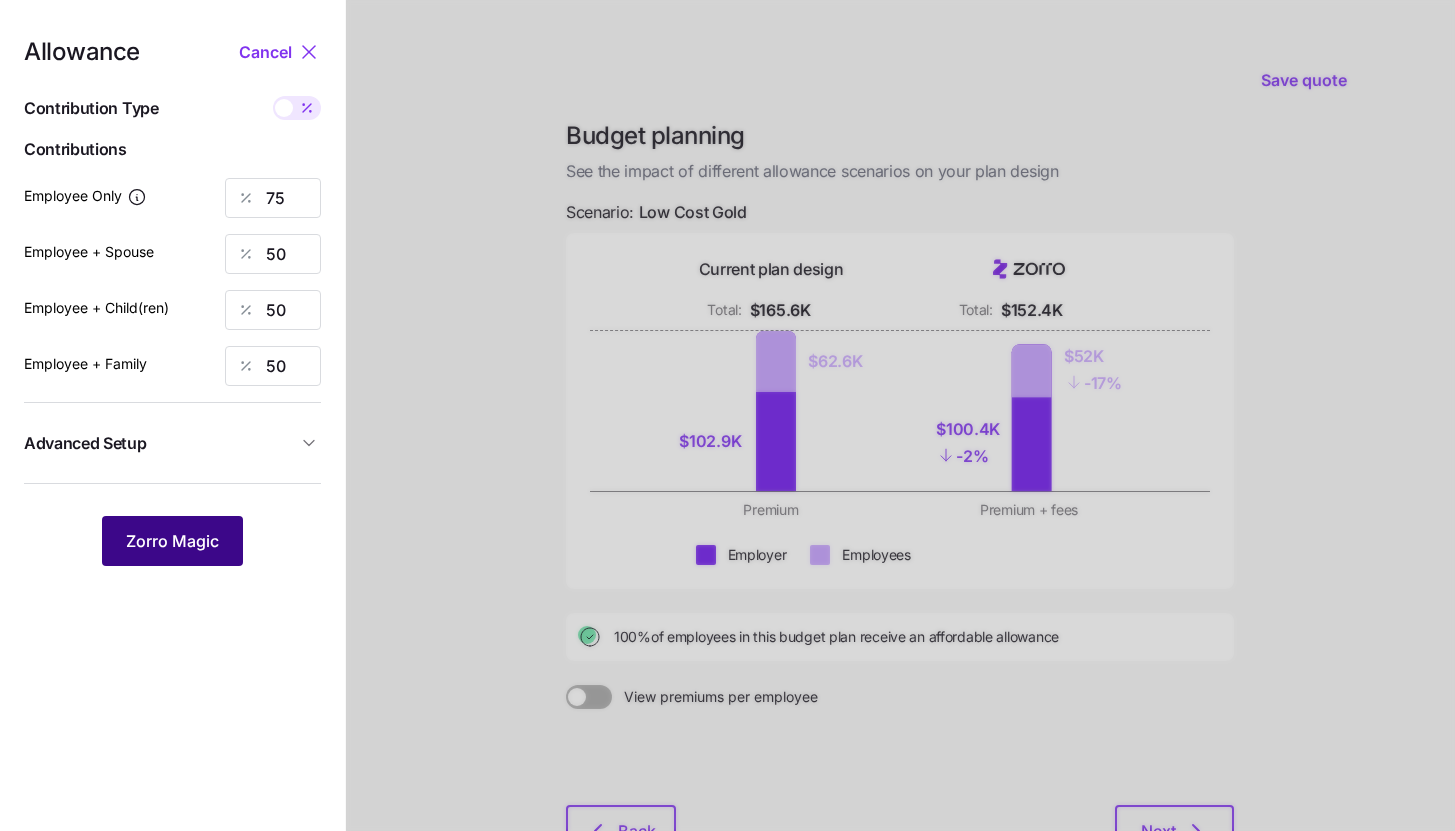 click on "Zorro Magic" at bounding box center (172, 541) 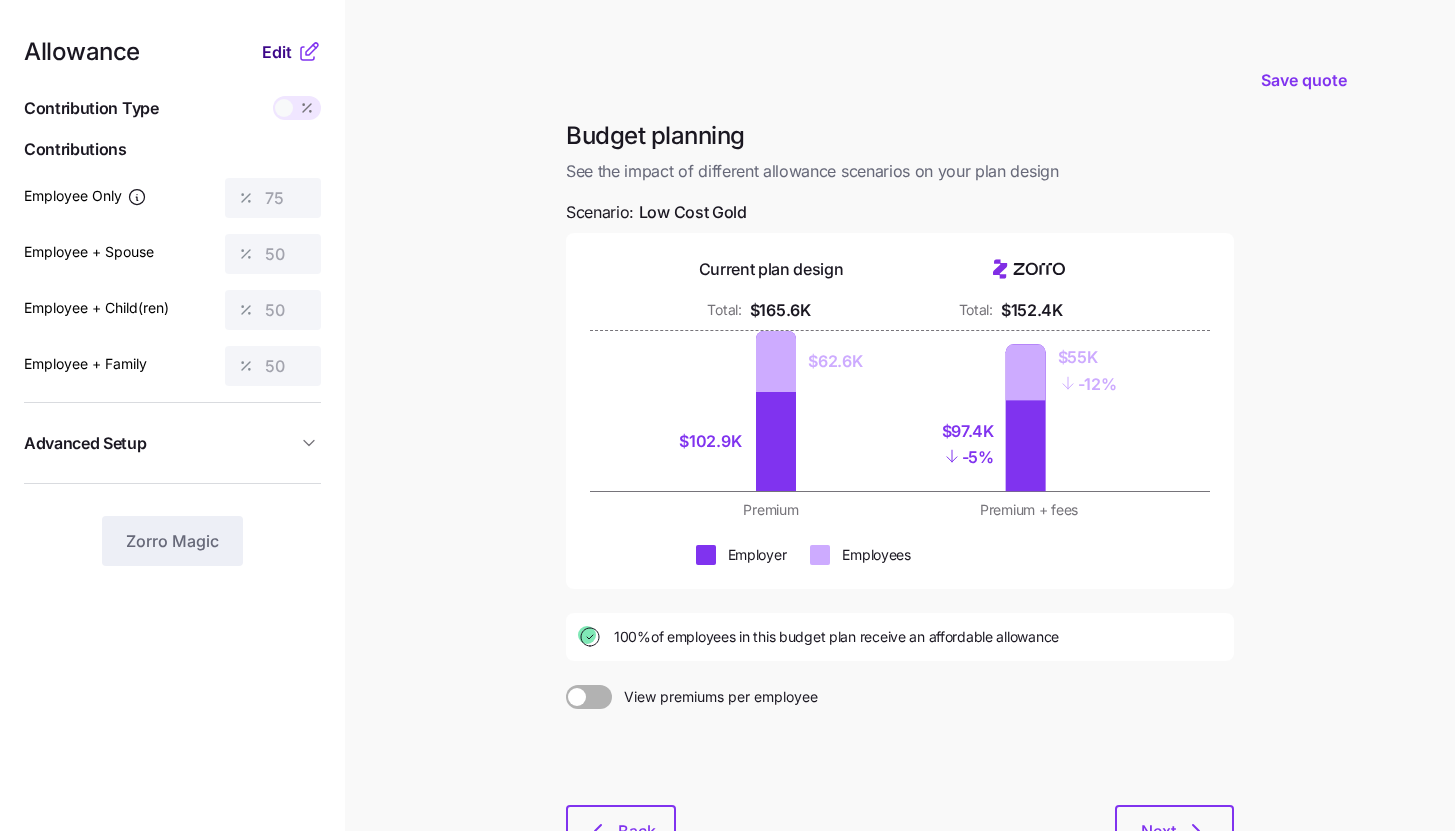 click on "Edit" at bounding box center (277, 52) 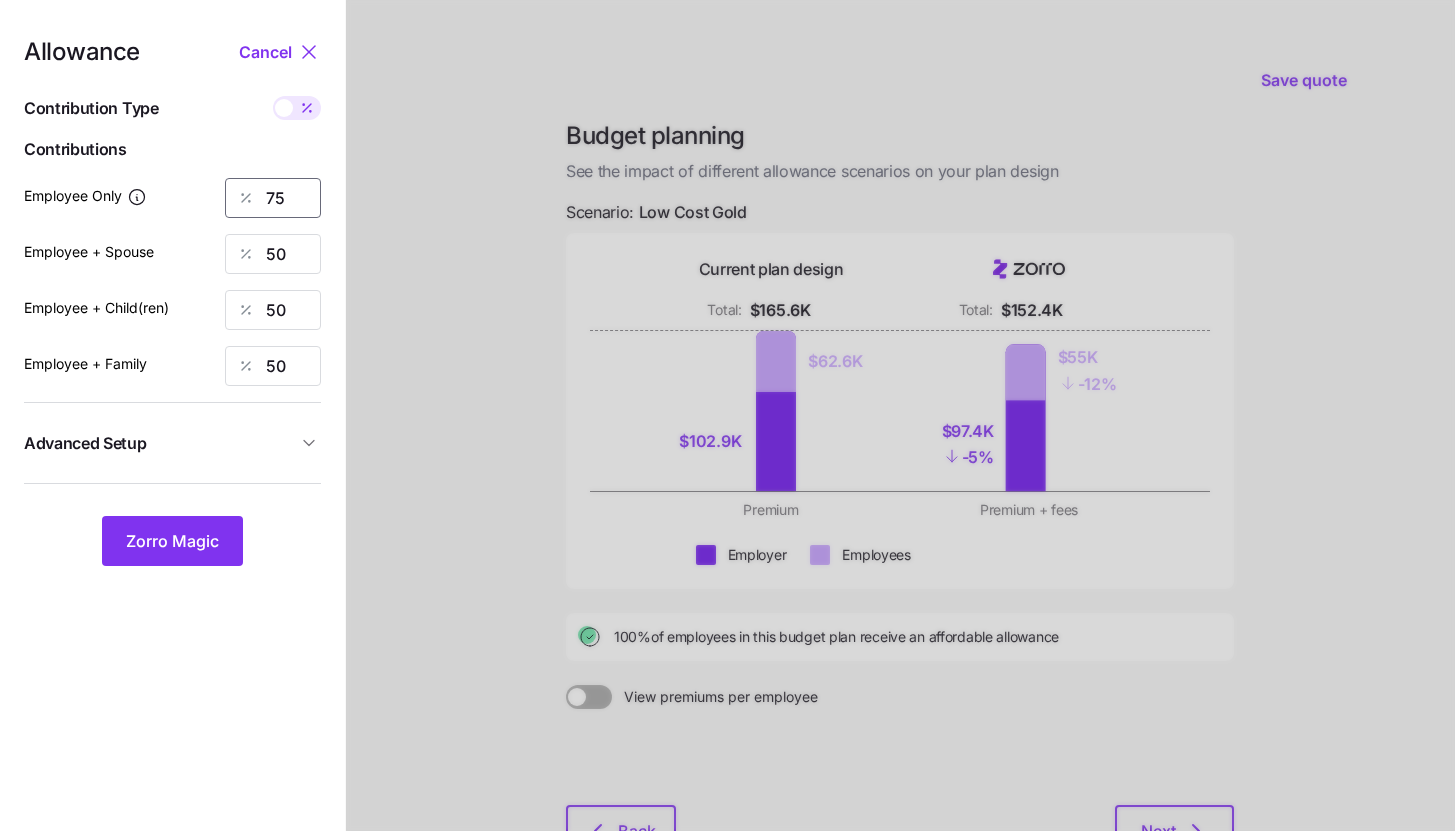 click on "75" at bounding box center [273, 198] 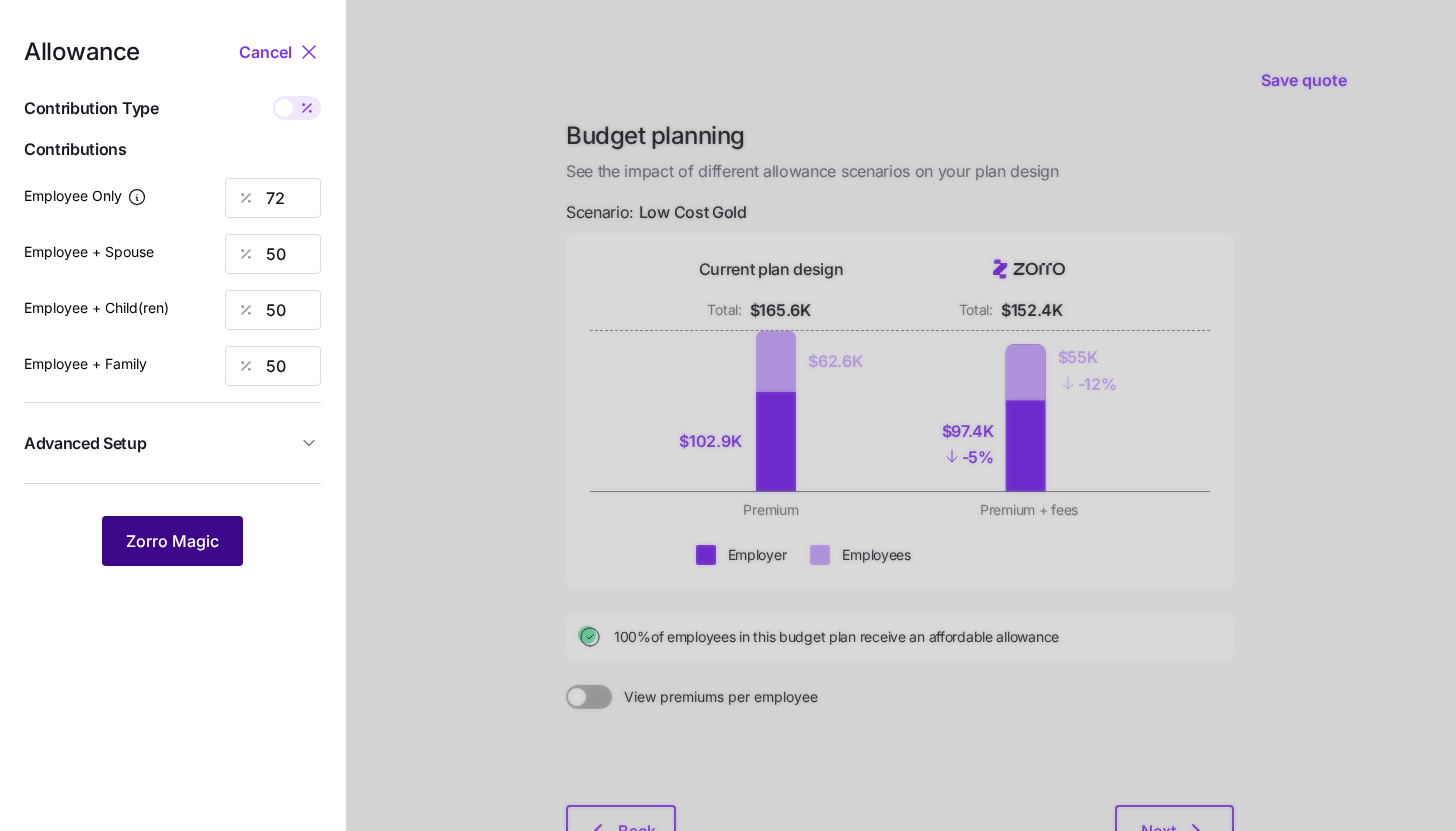 click on "Zorro Magic" at bounding box center [172, 541] 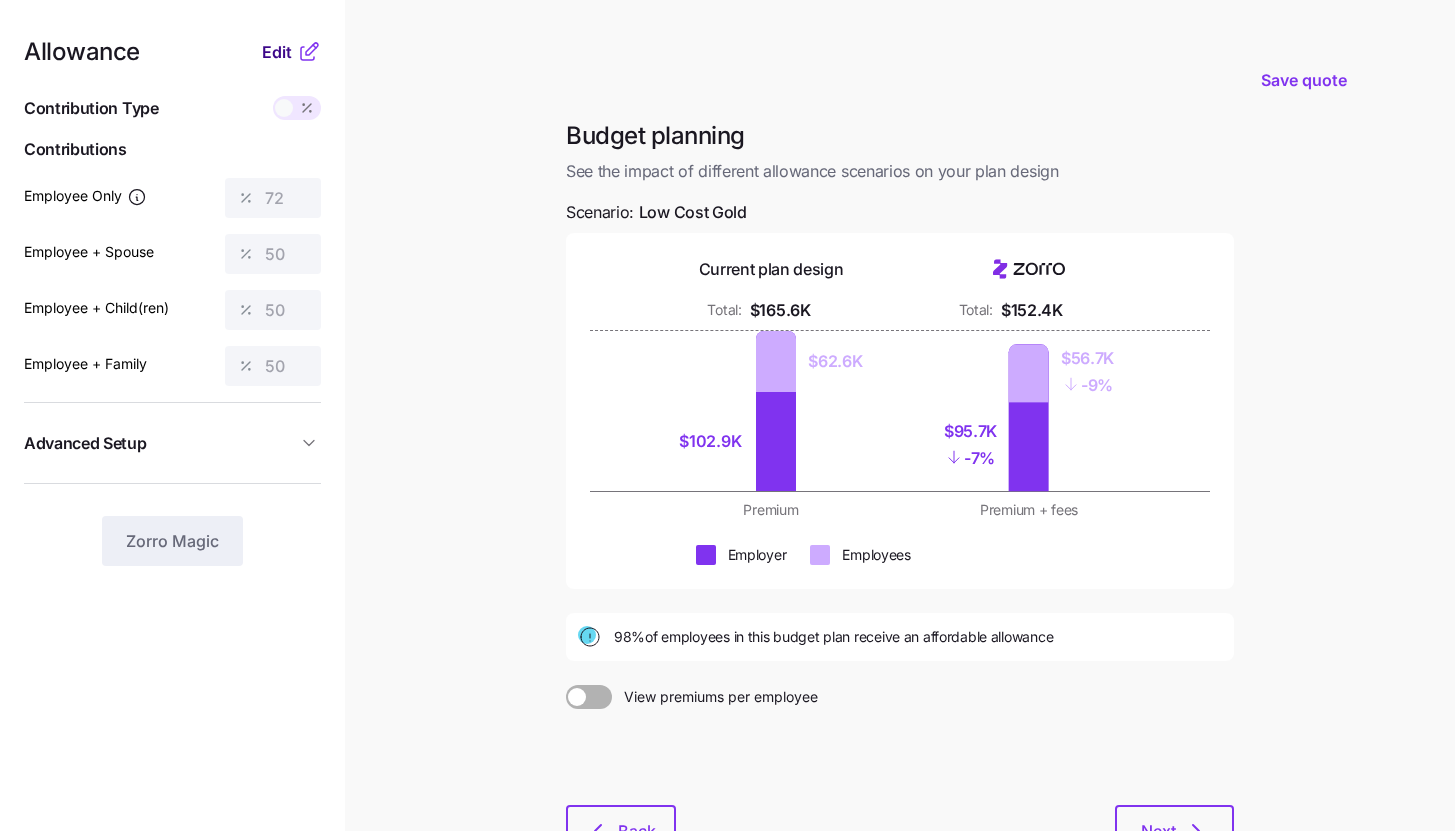 click on "Edit" at bounding box center [279, 52] 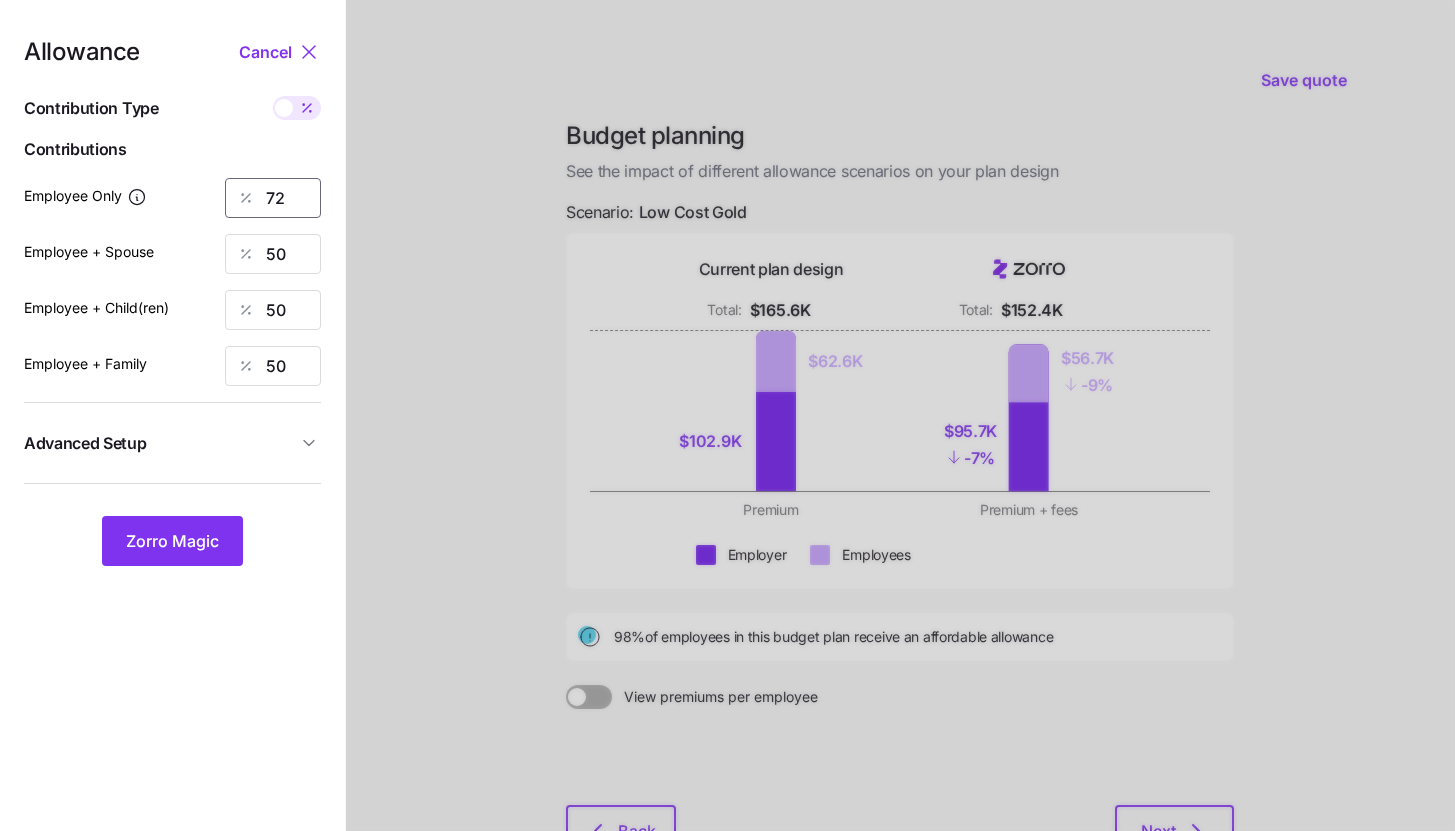 click on "72" at bounding box center (273, 198) 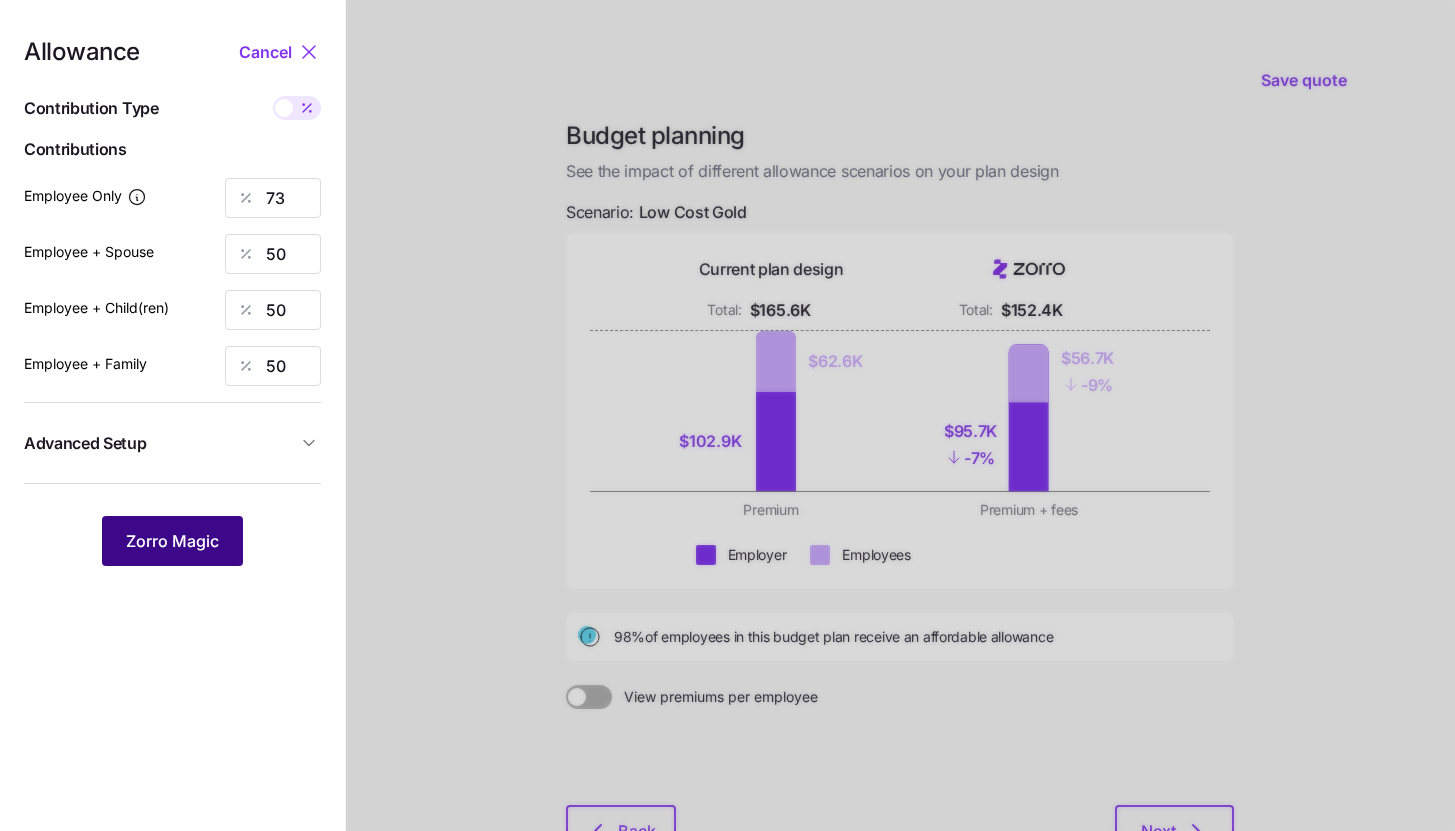 click on "Zorro Magic" at bounding box center (172, 541) 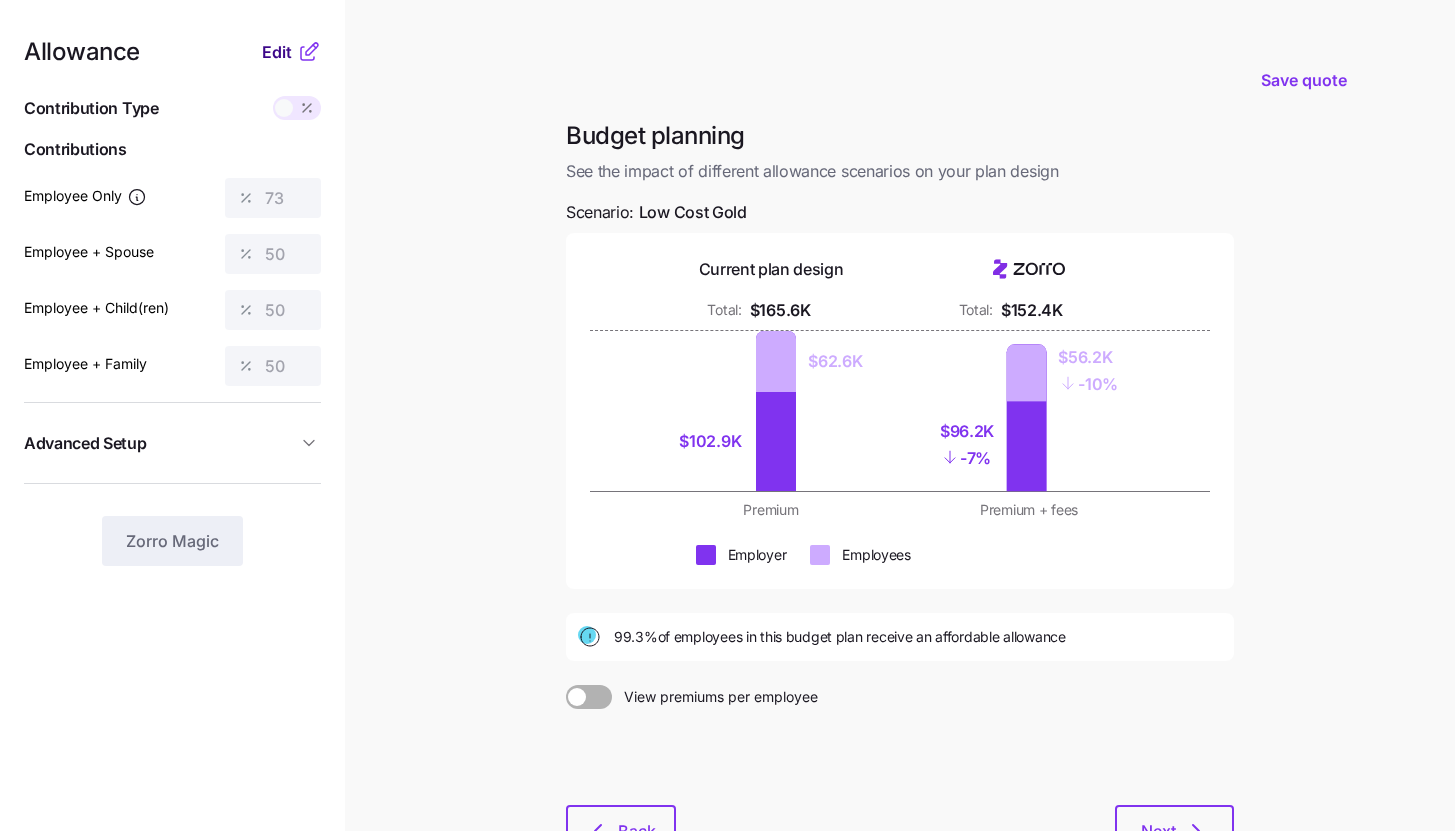 click on "Edit" at bounding box center (279, 52) 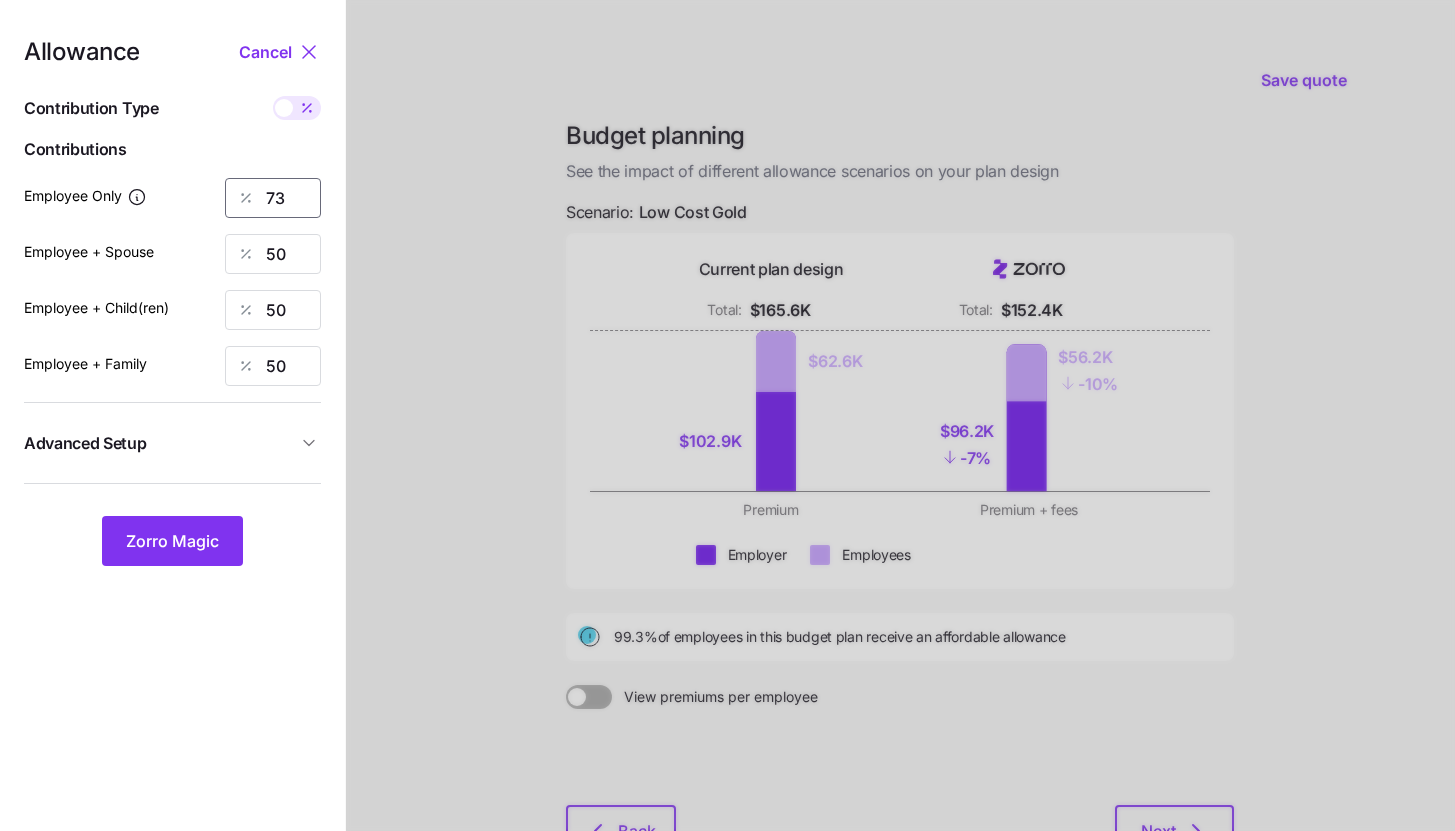 click on "73" at bounding box center (273, 198) 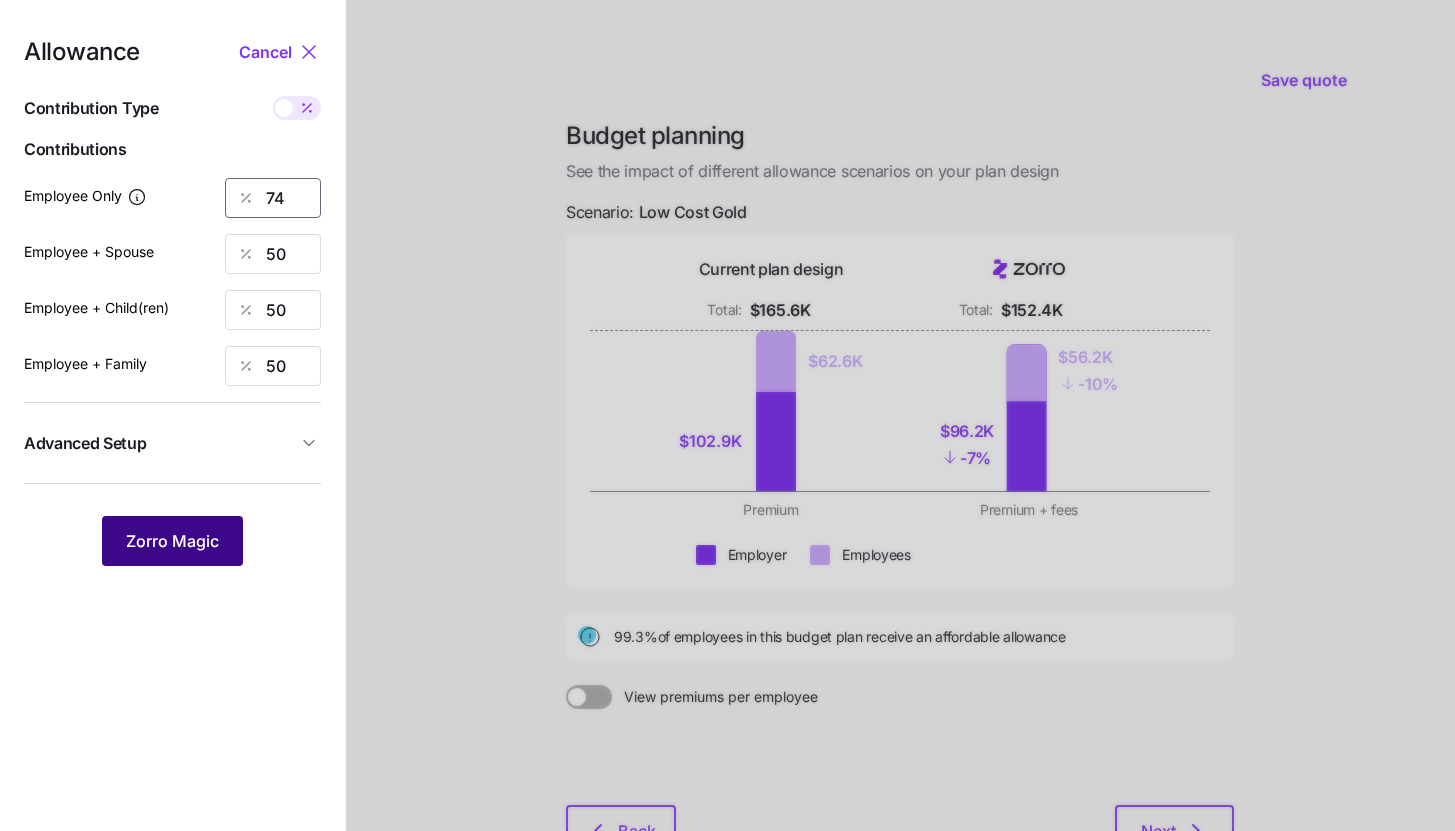 type on "74" 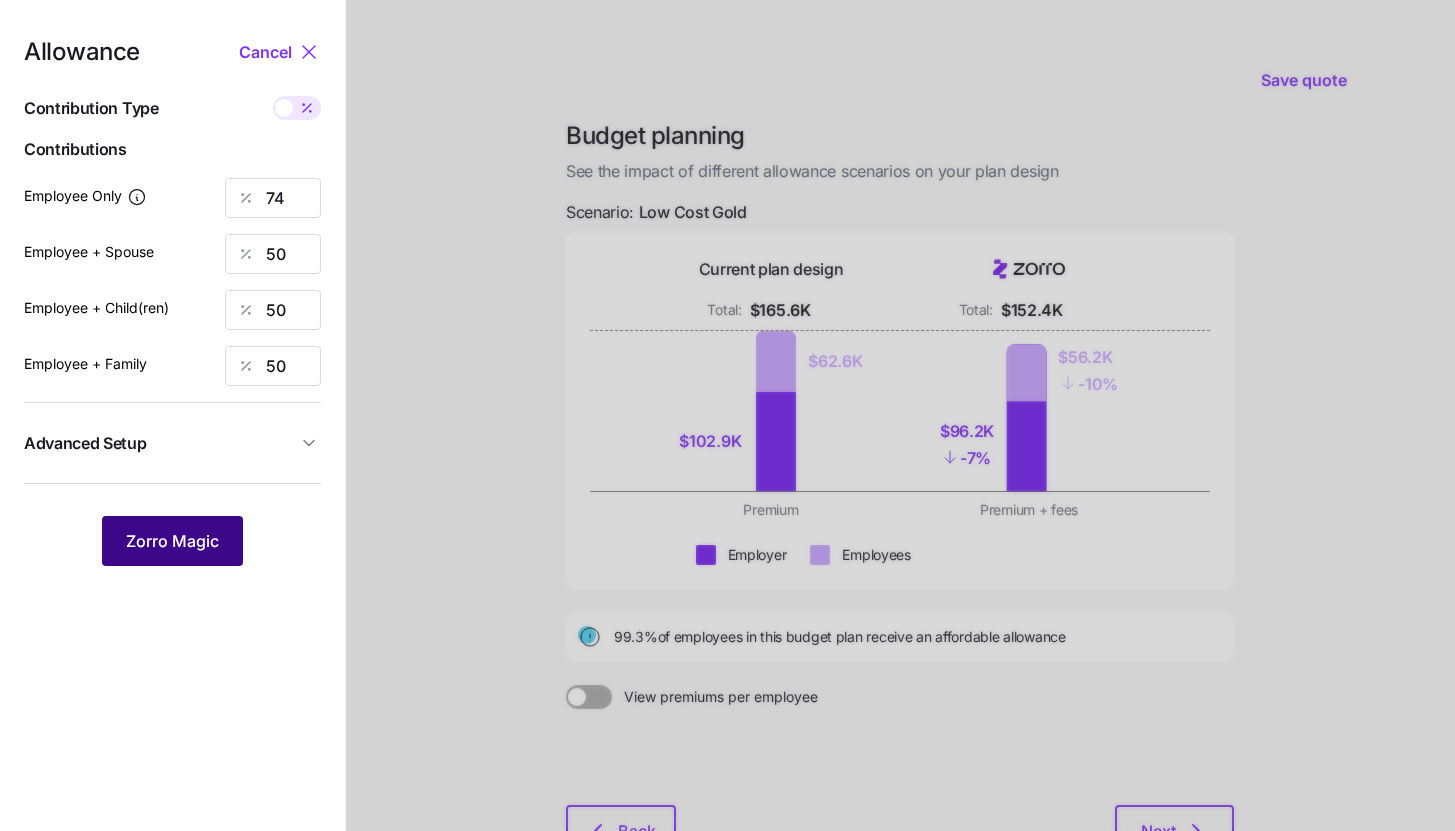 click on "Zorro Magic" at bounding box center (172, 541) 